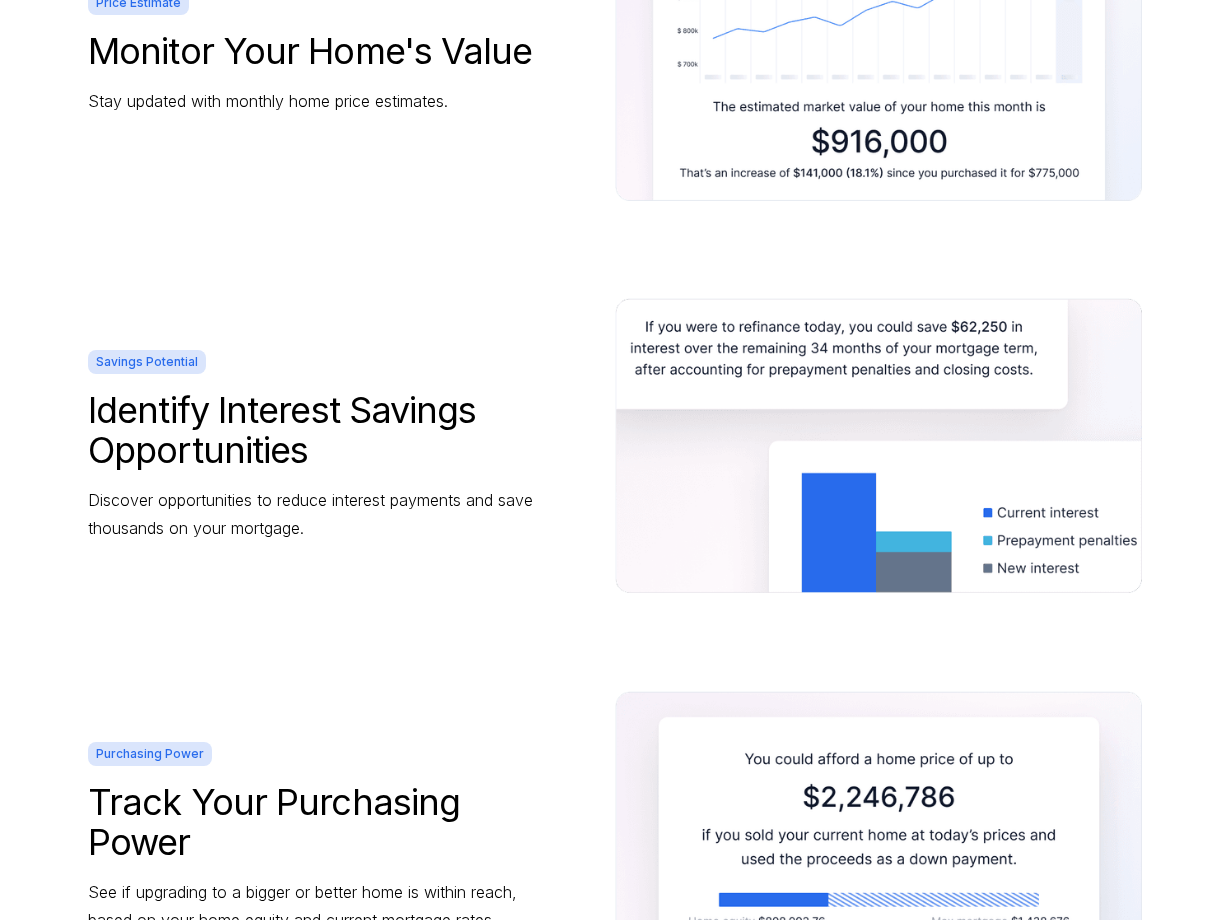 scroll, scrollTop: 400, scrollLeft: 0, axis: vertical 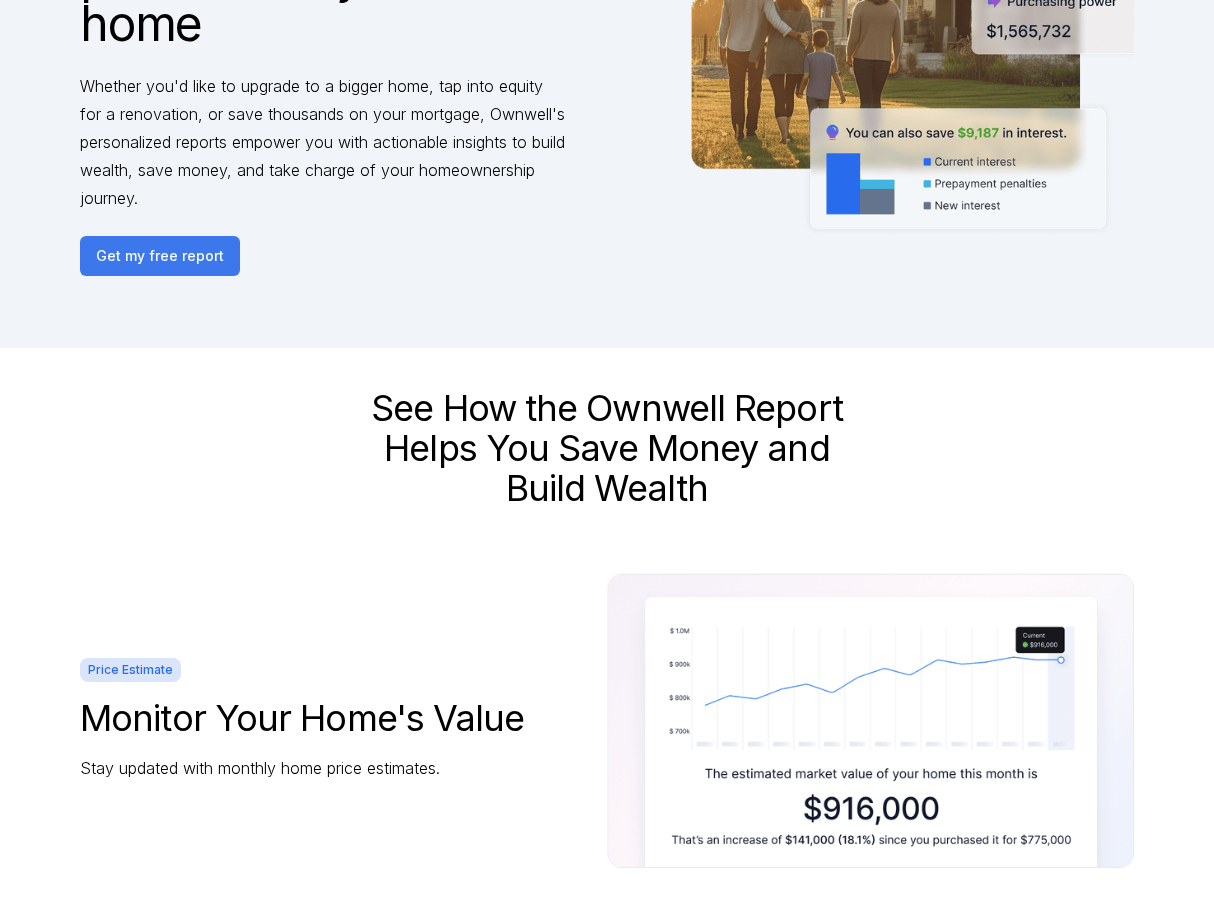 click on "Get my free report" at bounding box center (160, 256) 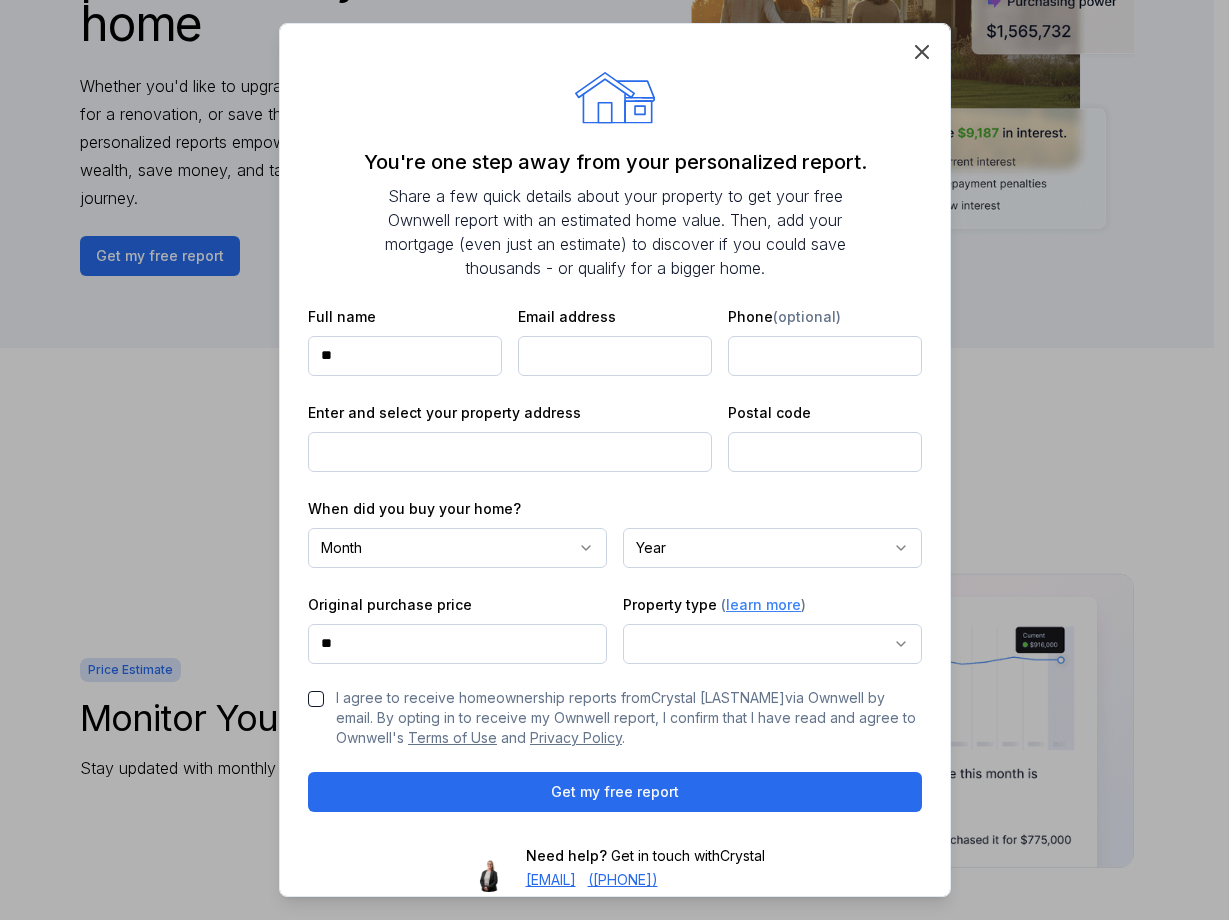 type on "**********" 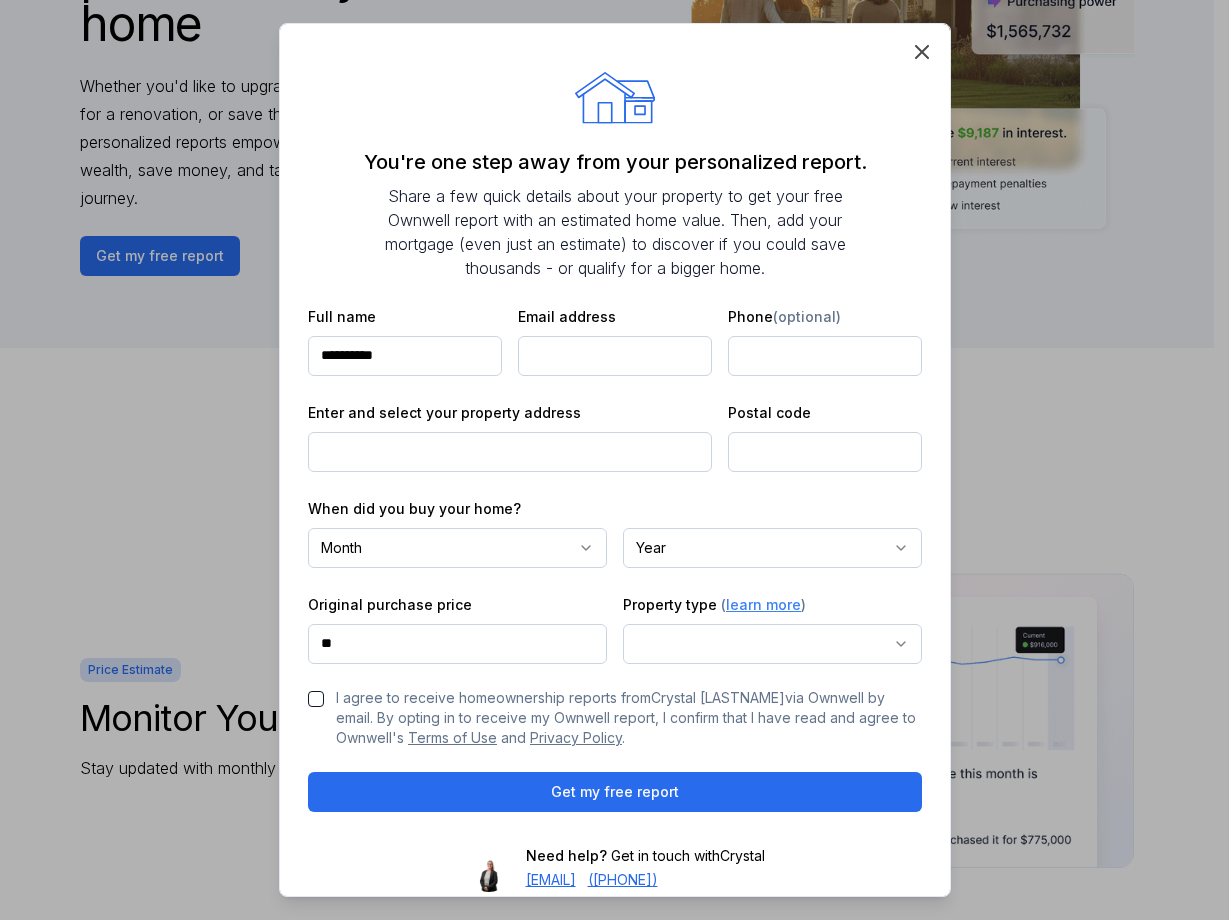 type on "**********" 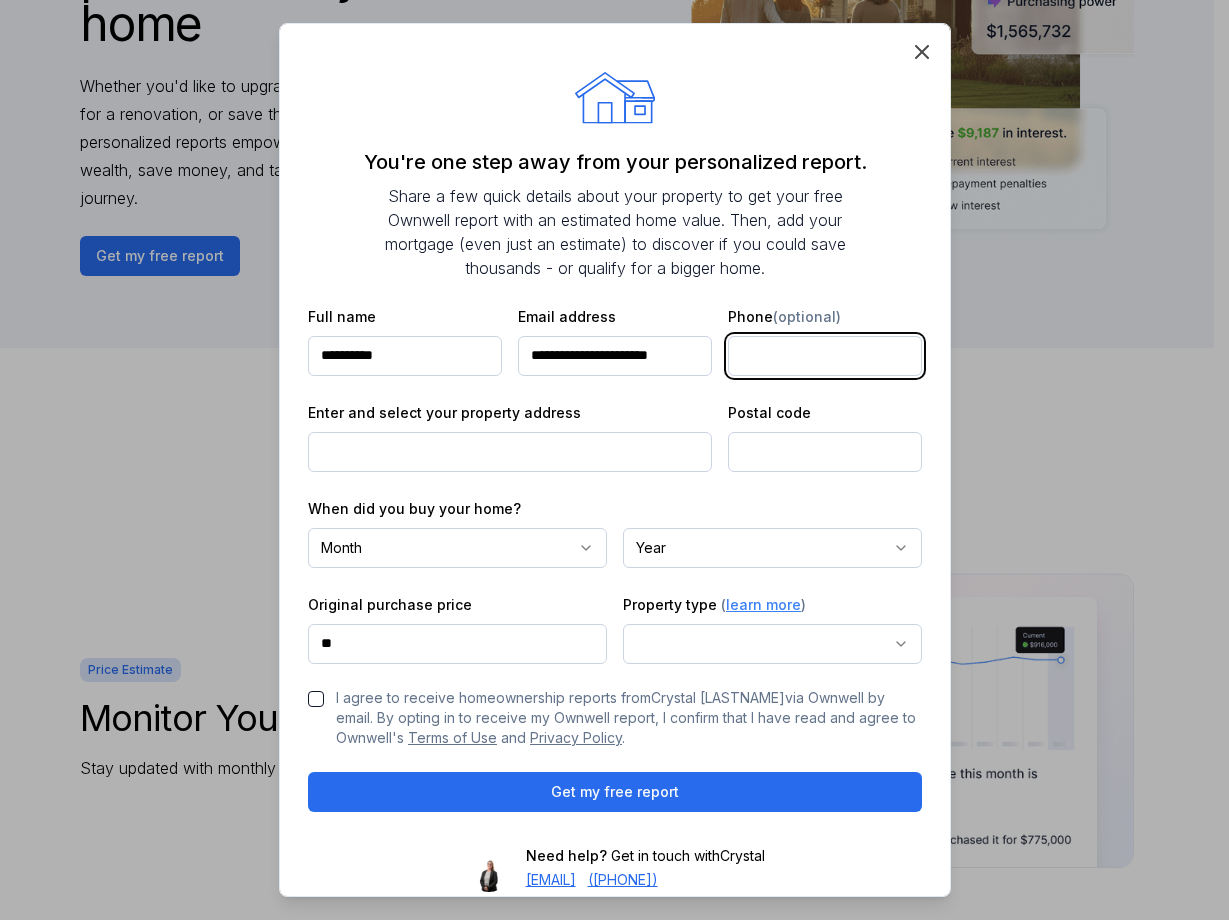 type on "**********" 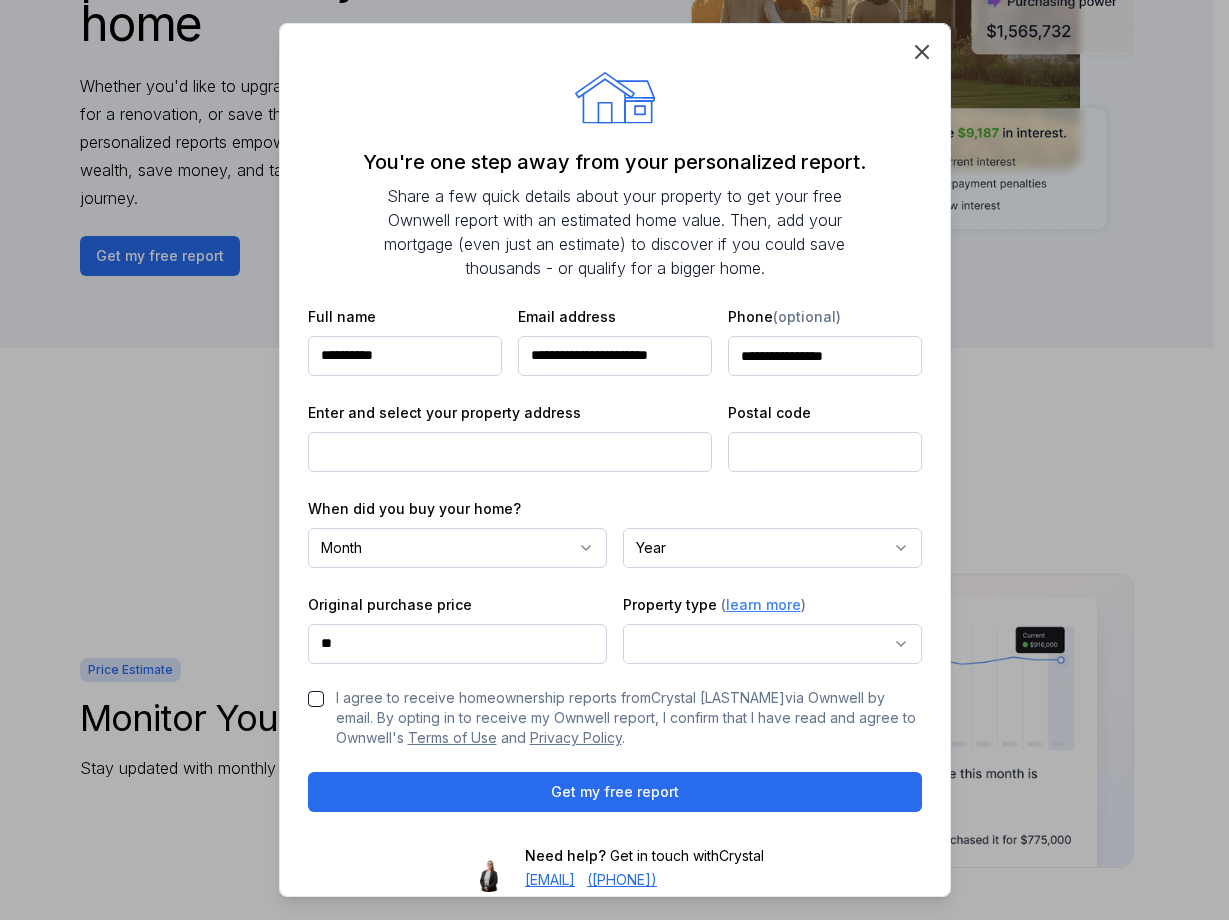 click at bounding box center (510, 452) 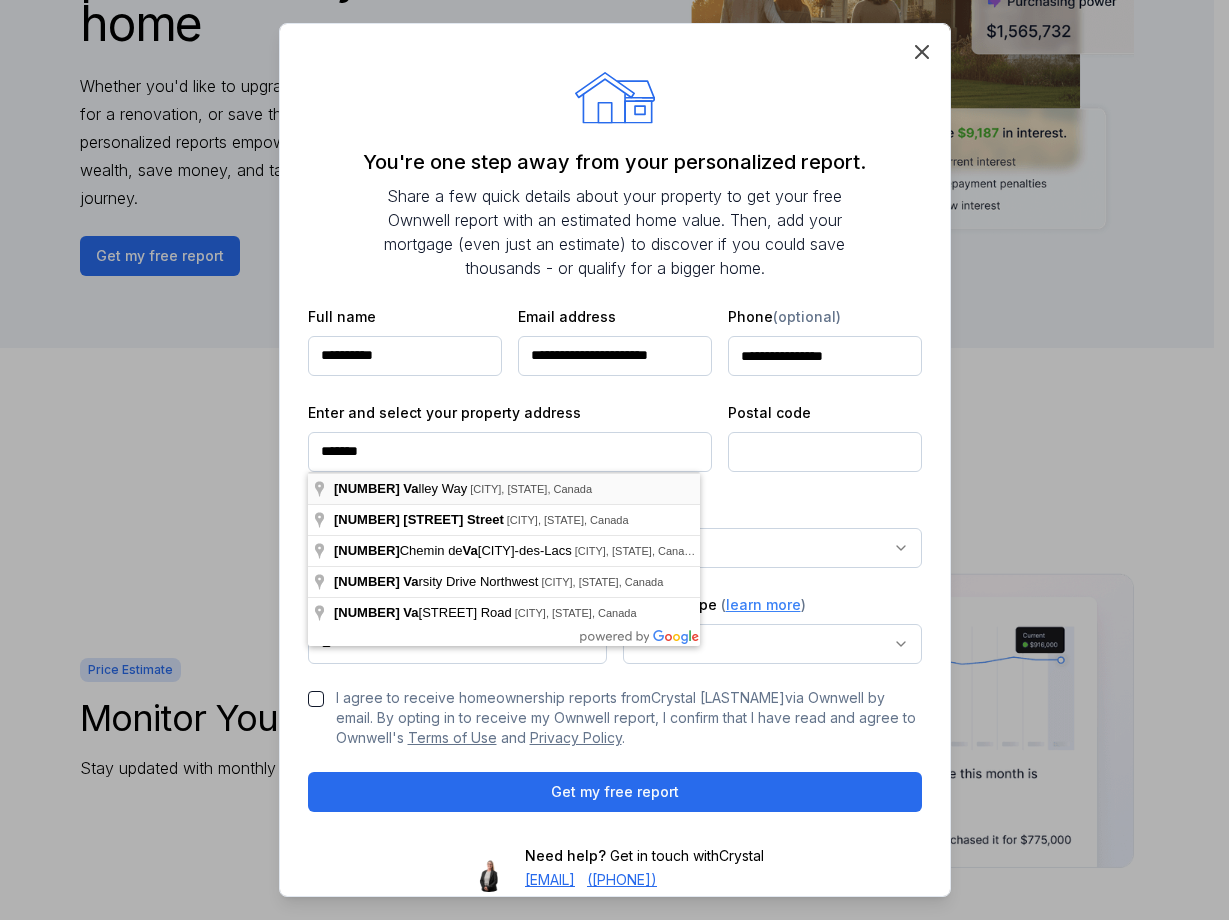 type on "**********" 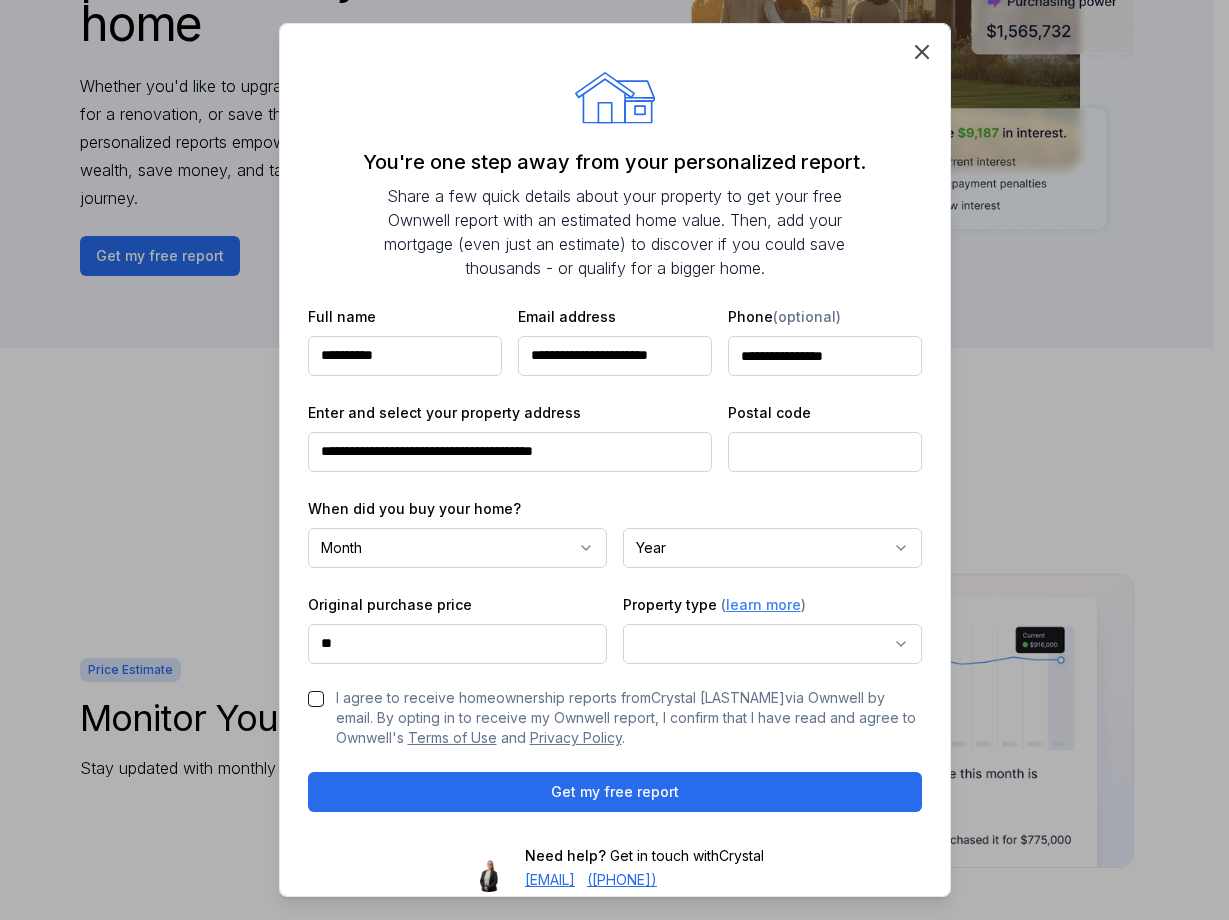 click at bounding box center [825, 452] 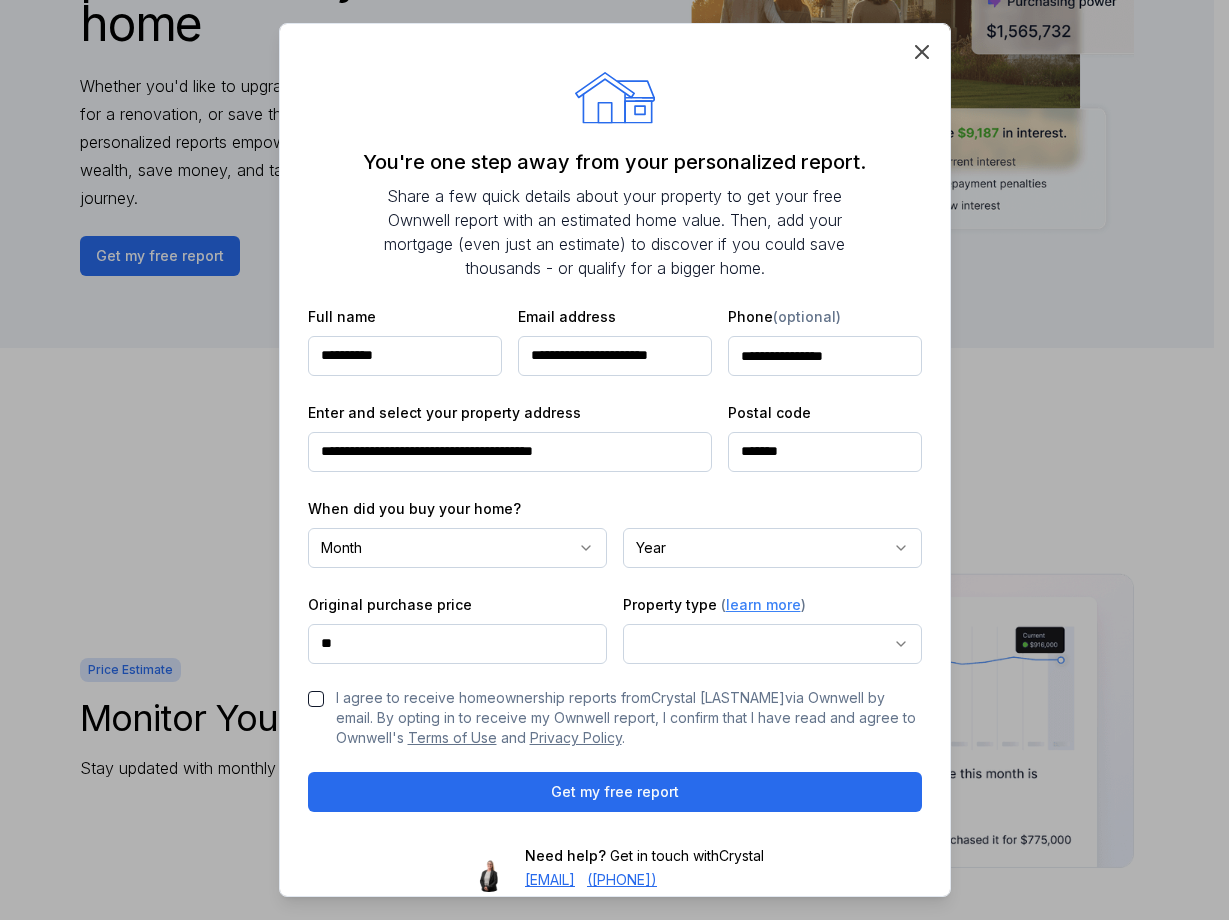 click on "own well Unlock the full potential of your home Whether you'd like to upgrade to a bigger home, tap into equity for a renovation, or save thousands on your mortgage, Ownwell's personalized reports empower you with actionable insights to build wealth, save money, and take charge of your homeownership journey. Stay up to date with your home's current value, explore mortgage savings opportunities, and see how much equity you could access for future investments—all in one monthly report. Get my free report See How the Ownwell Report Helps You Save Money and Build Wealth Price Estimate Monitor Your Home's Value Stay updated with monthly home price estimates. Savings Potential Identify Interest Savings Opportunities Discover opportunities to reduce interest payments and save thousands on your mortgage. Purchasing Power Track Your Purchasing Power See if upgrading to a bigger or better home is within reach, based on your home equity and current mortgage rates. Home Equity Tap Into Your Home Equity own well Crystal" at bounding box center [607, 1323] 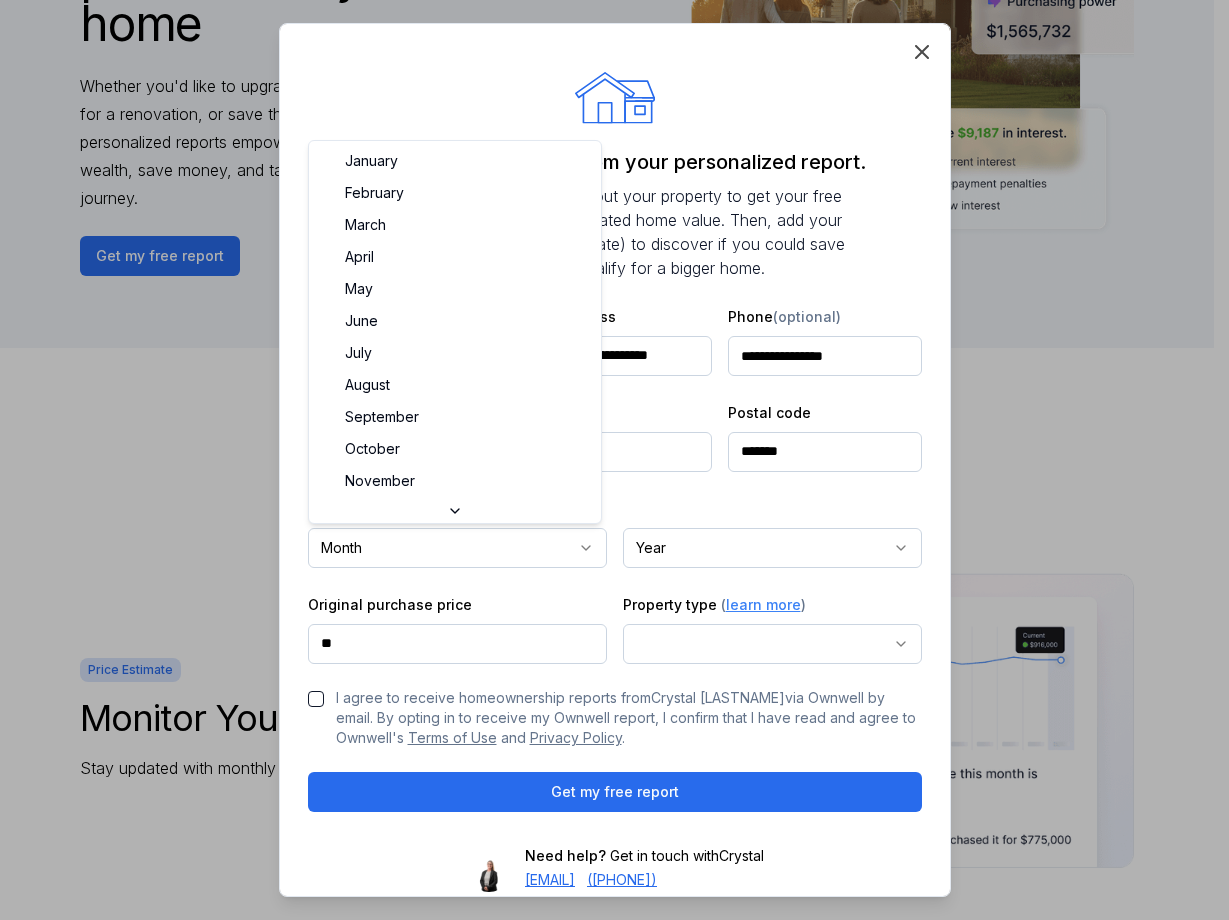 select on "*" 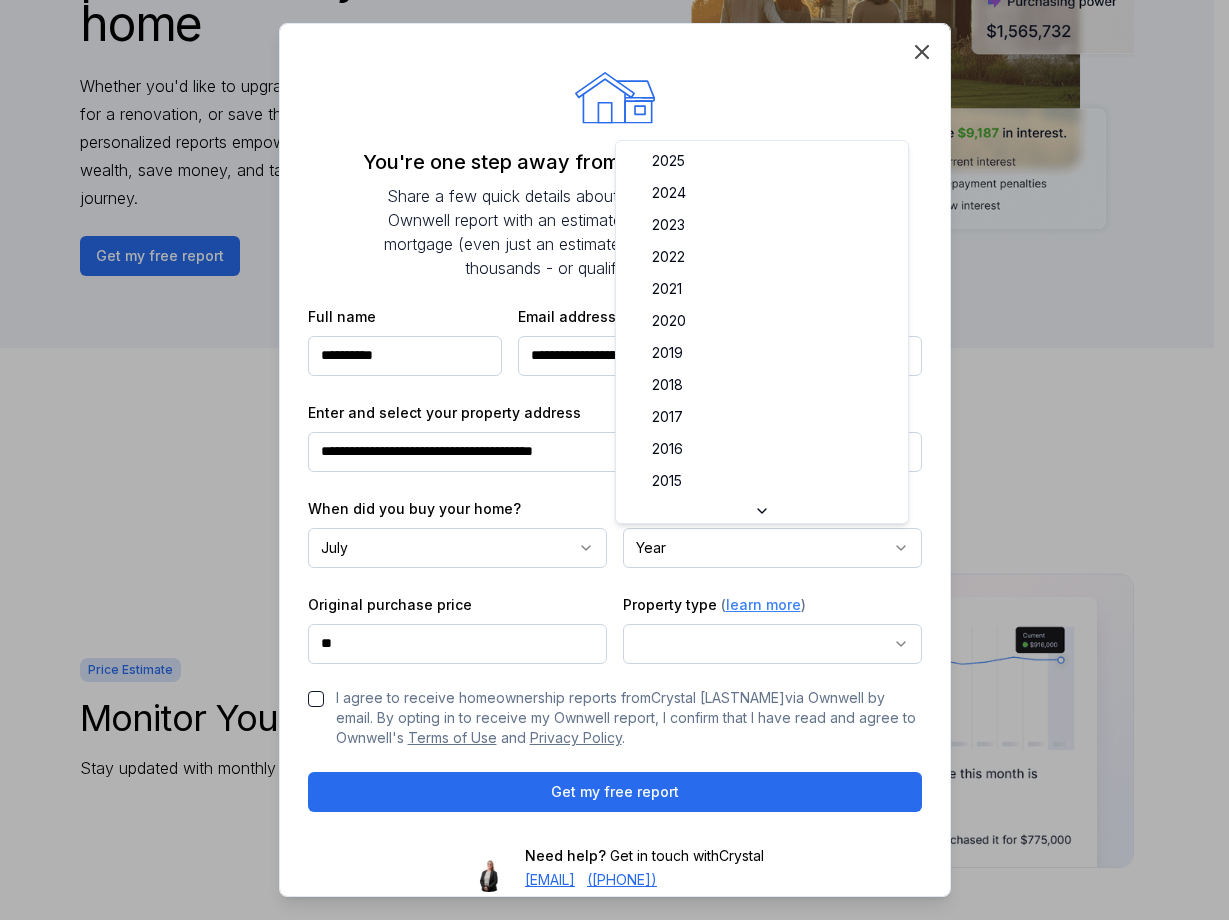 click on "own well Unlock the full potential of your home Whether you'd like to upgrade to a bigger home, tap into equity for a renovation, or save thousands on your mortgage, Ownwell's personalized reports empower you with actionable insights to build wealth, save money, and take charge of your homeownership journey. Stay up to date with your home's current value, explore mortgage savings opportunities, and see how much equity you could access for future investments—all in one monthly report. Get my free report See How the Ownwell Report Helps You Save Money and Build Wealth Price Estimate Monitor Your Home's Value Stay updated with monthly home price estimates. Savings Potential Identify Interest Savings Opportunities Discover opportunities to reduce interest payments and save thousands on your mortgage. Purchasing Power Track Your Purchasing Power See if upgrading to a bigger or better home is within reach, based on your home equity and current mortgage rates. Home Equity Tap Into Your Home Equity own well Crystal" at bounding box center [607, 1323] 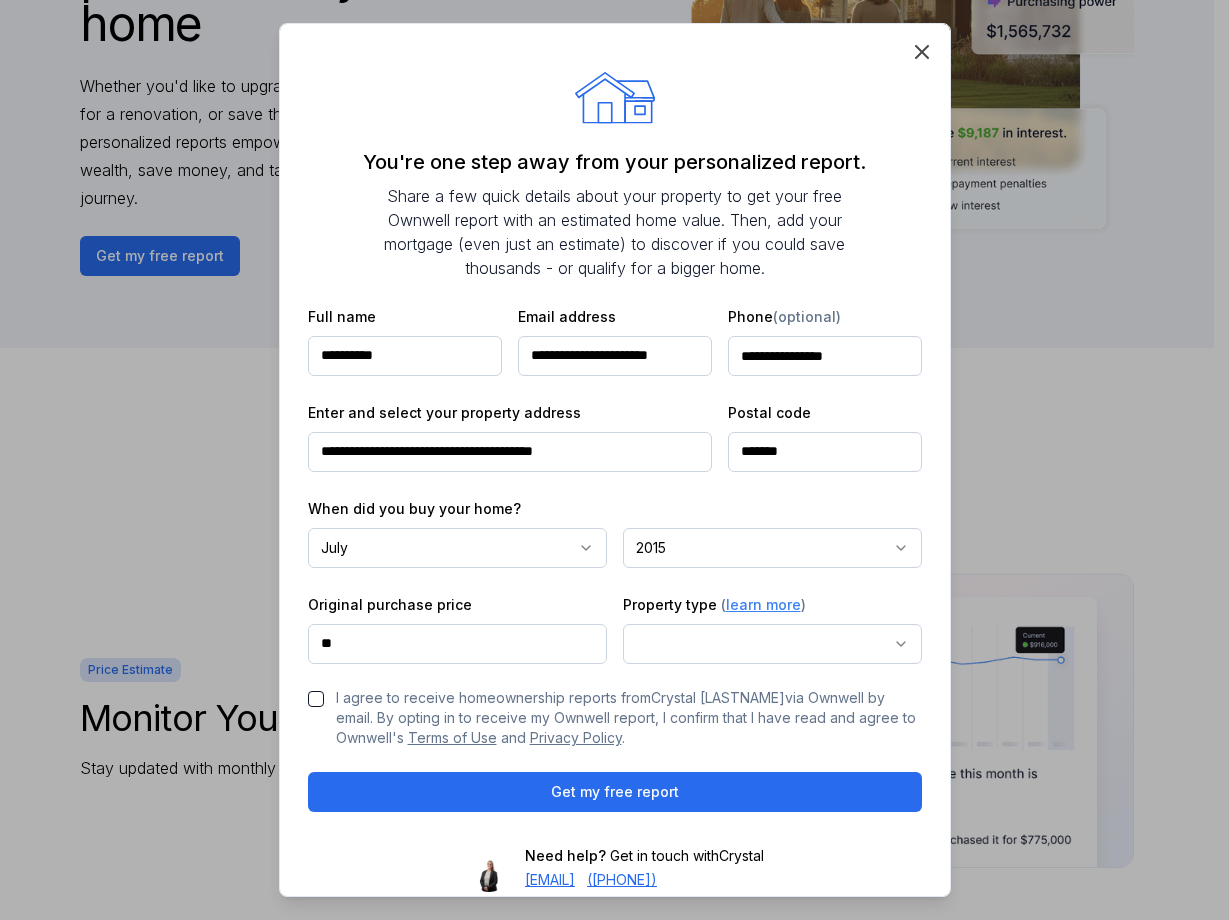 click on "**" at bounding box center [457, 644] 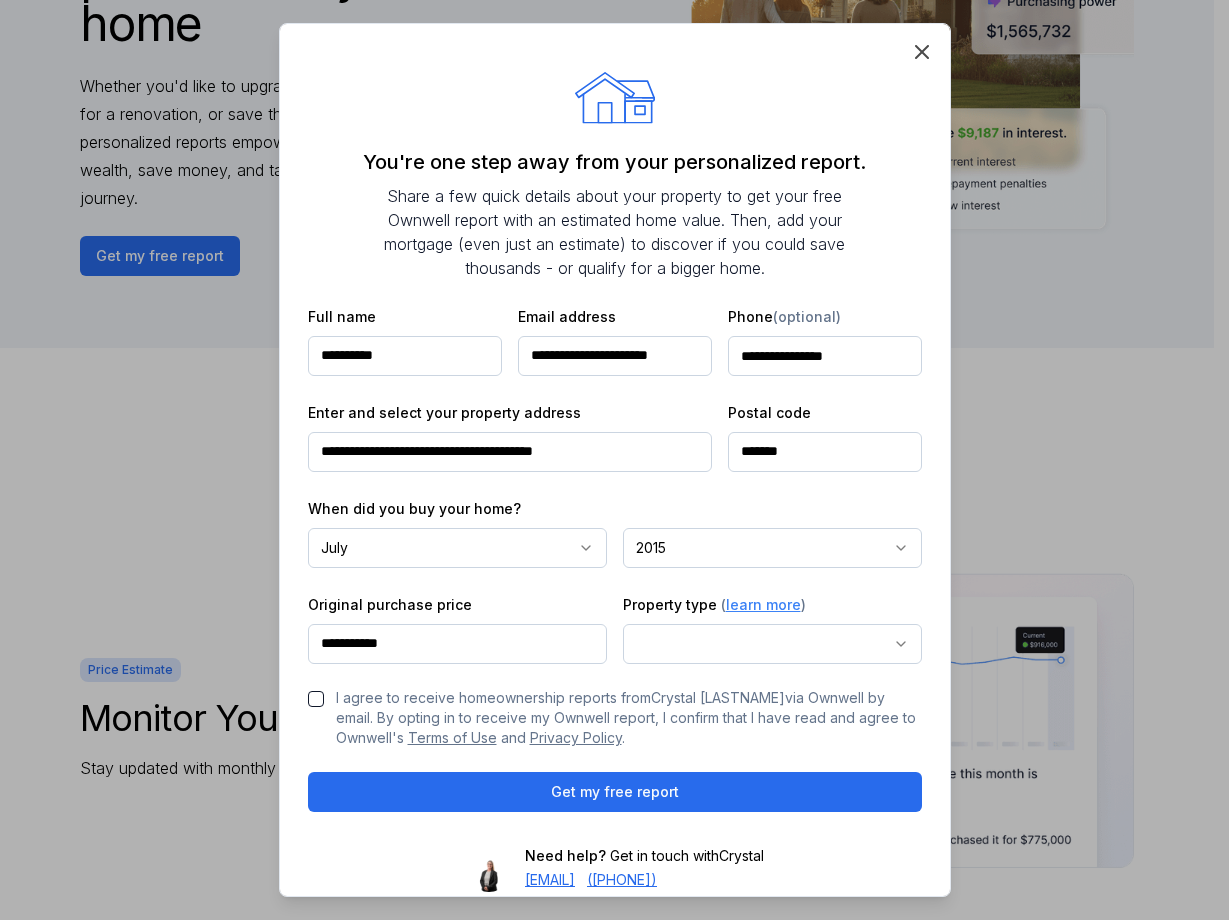type on "**********" 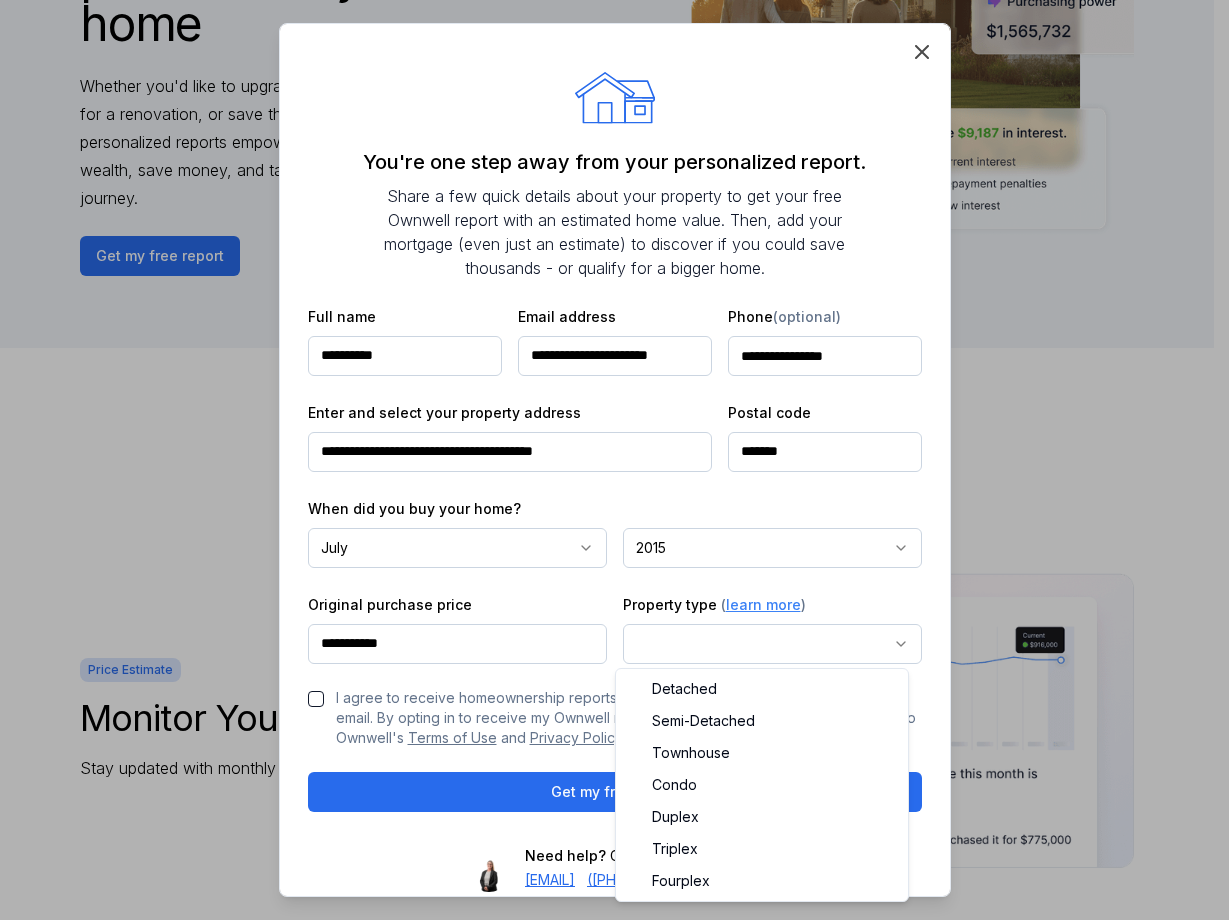 select on "********" 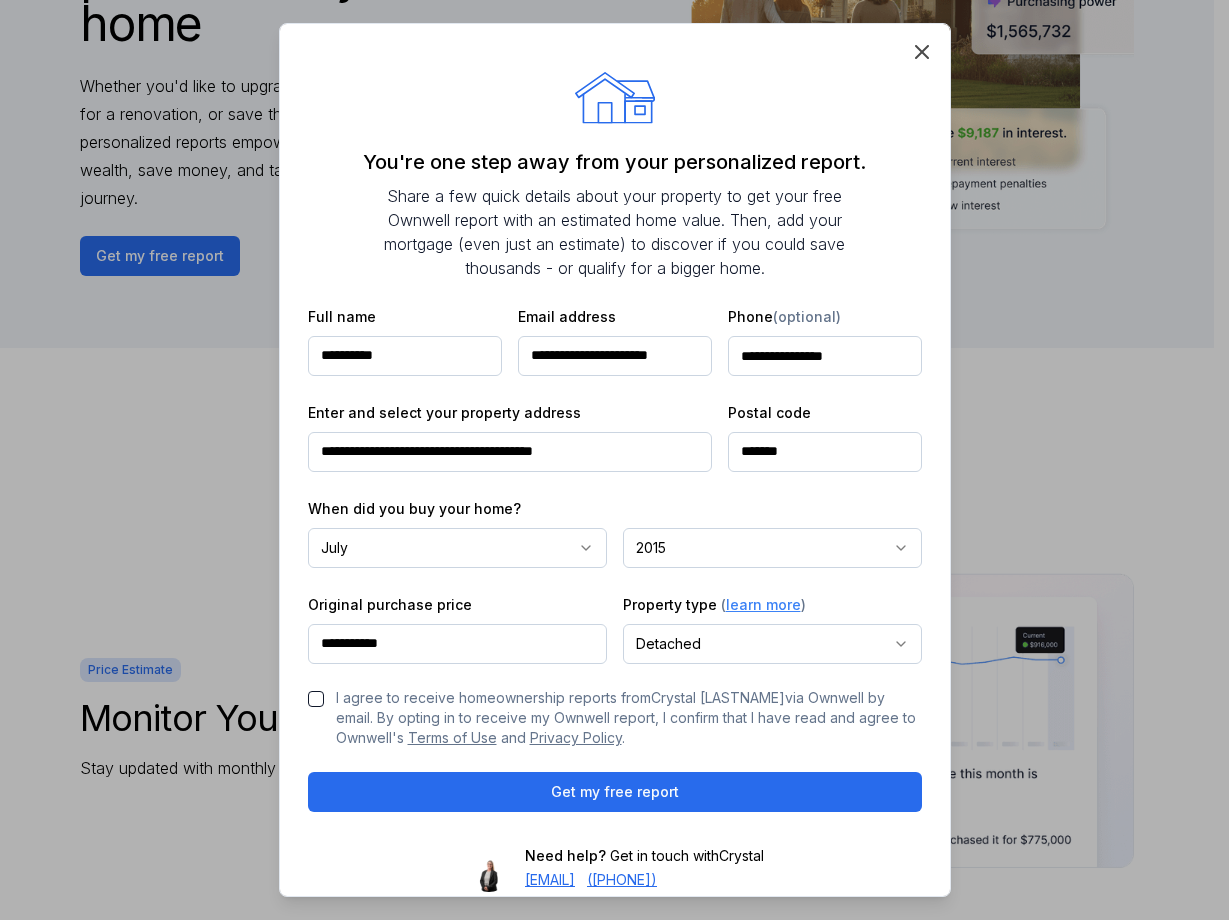 click on "I agree to receive homeownership reports from Crystal [LASTNAME] via Ownwell by email. By opting in to receive my Ownwell report, I confirm that I have read and agree to Ownwell's Terms of Use and Privacy Policy ." at bounding box center [316, 699] 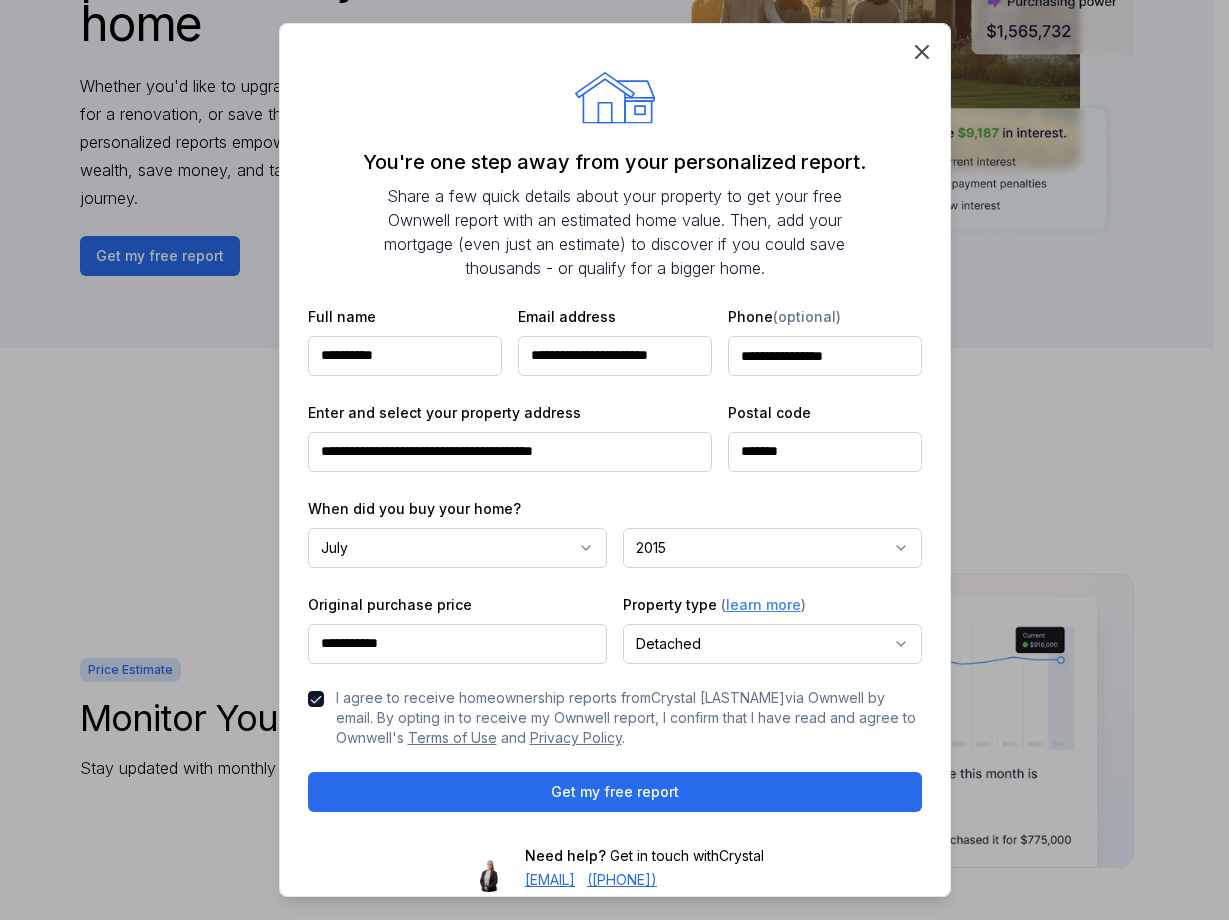 scroll, scrollTop: 44, scrollLeft: 0, axis: vertical 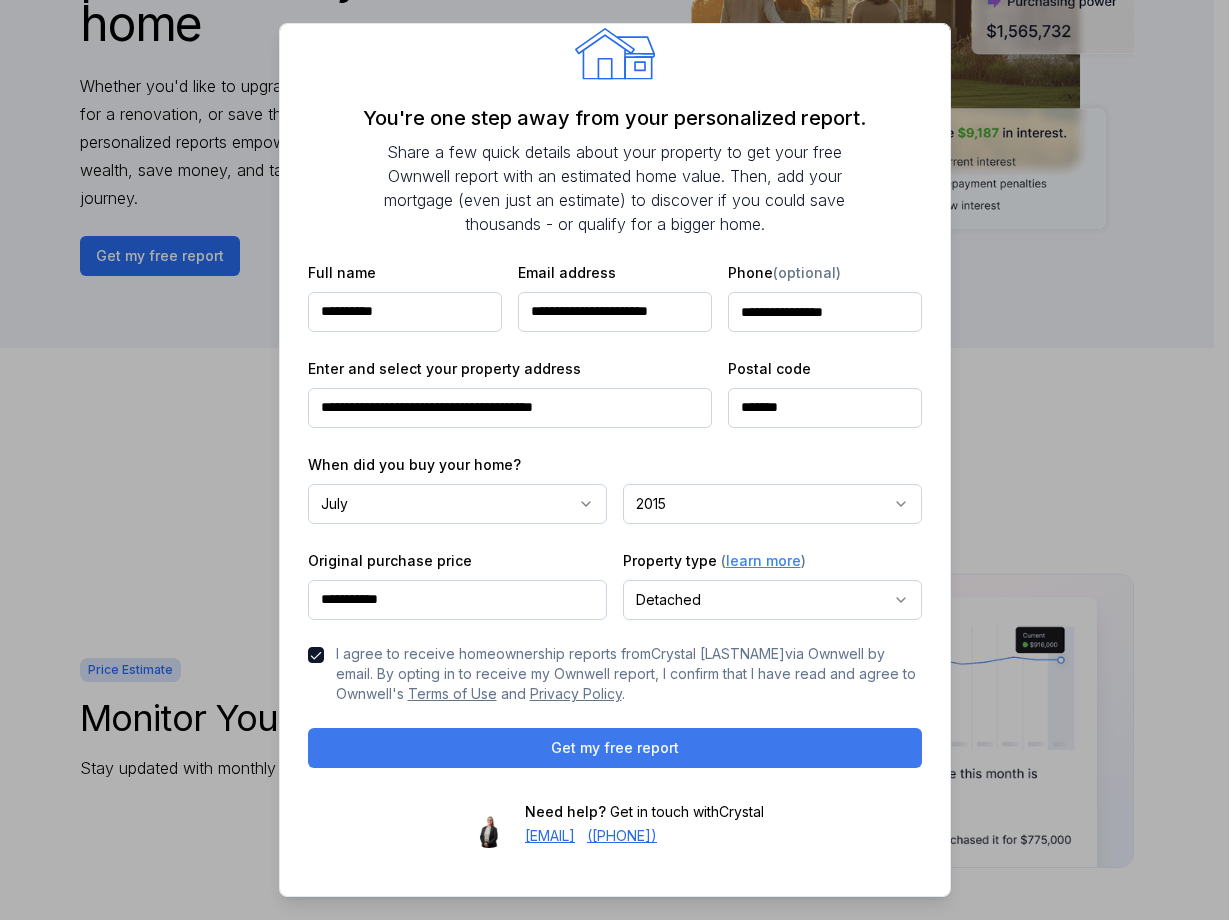 click on "Get my free report" at bounding box center (615, 748) 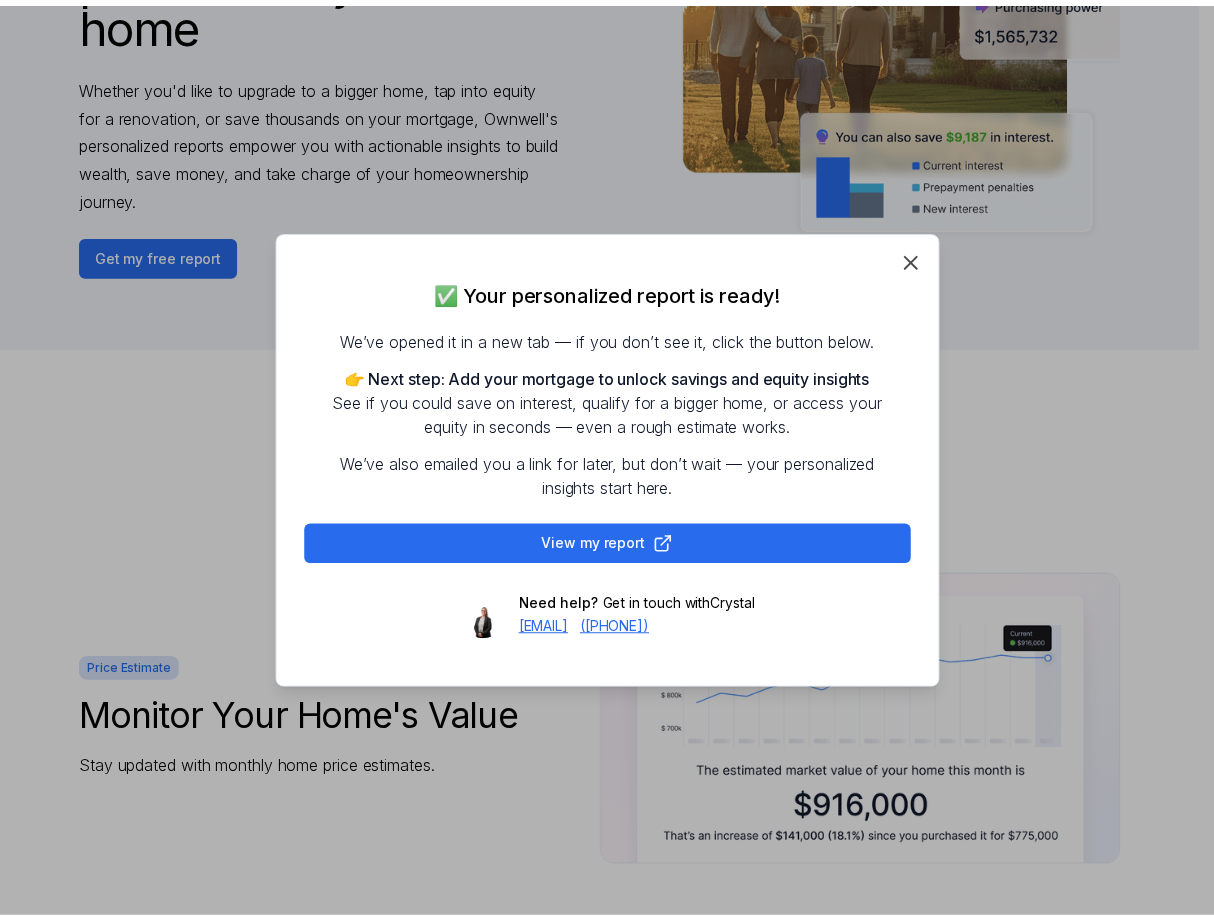 scroll, scrollTop: 0, scrollLeft: 0, axis: both 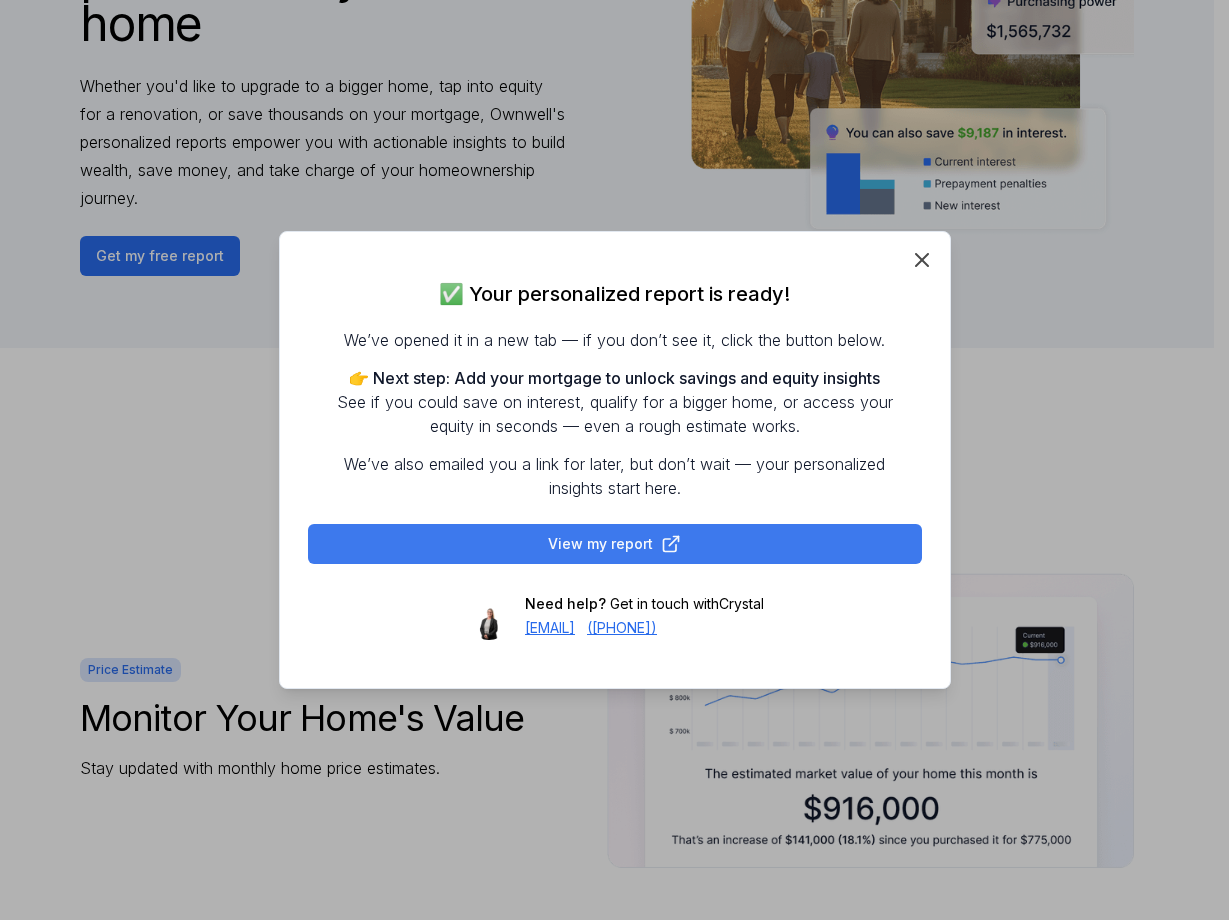 click on "View my report" at bounding box center (615, 544) 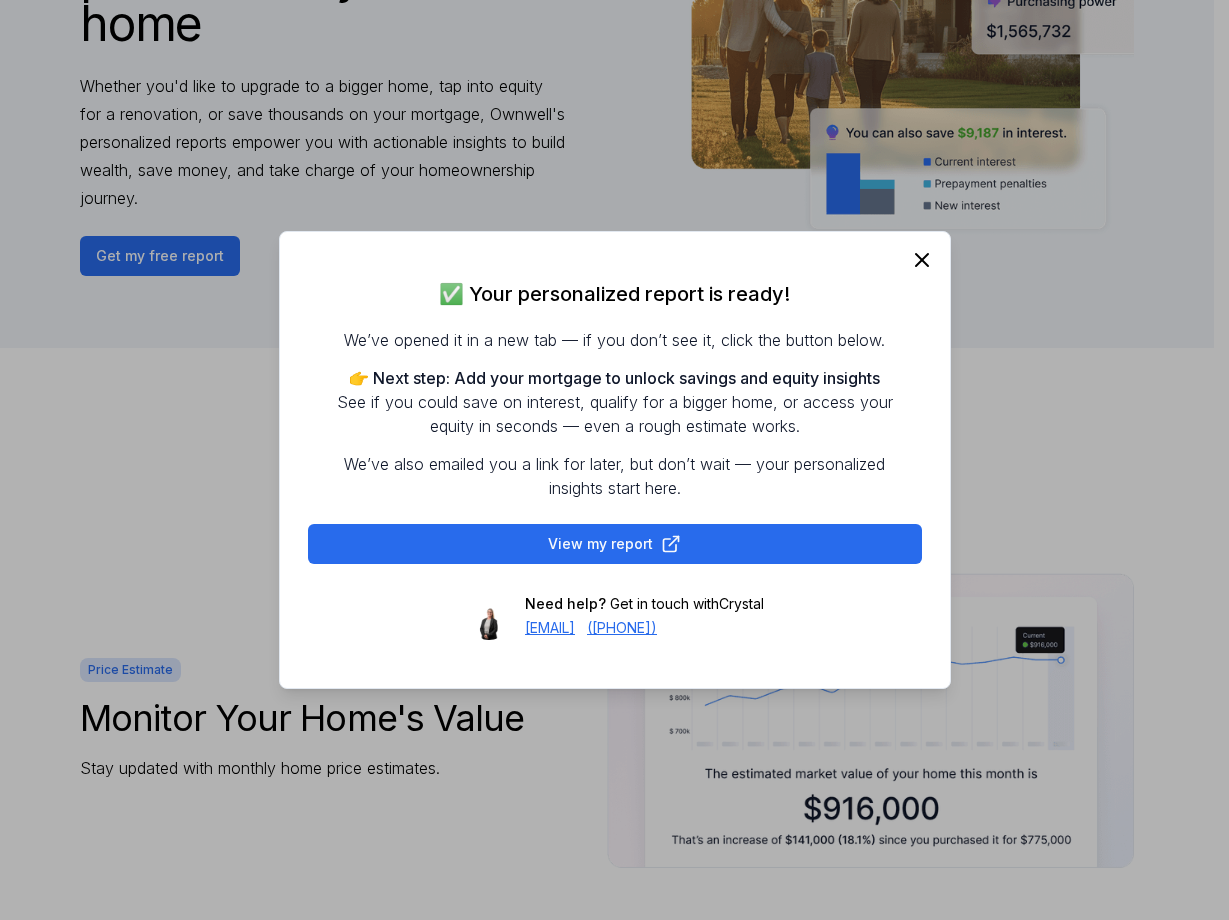 click 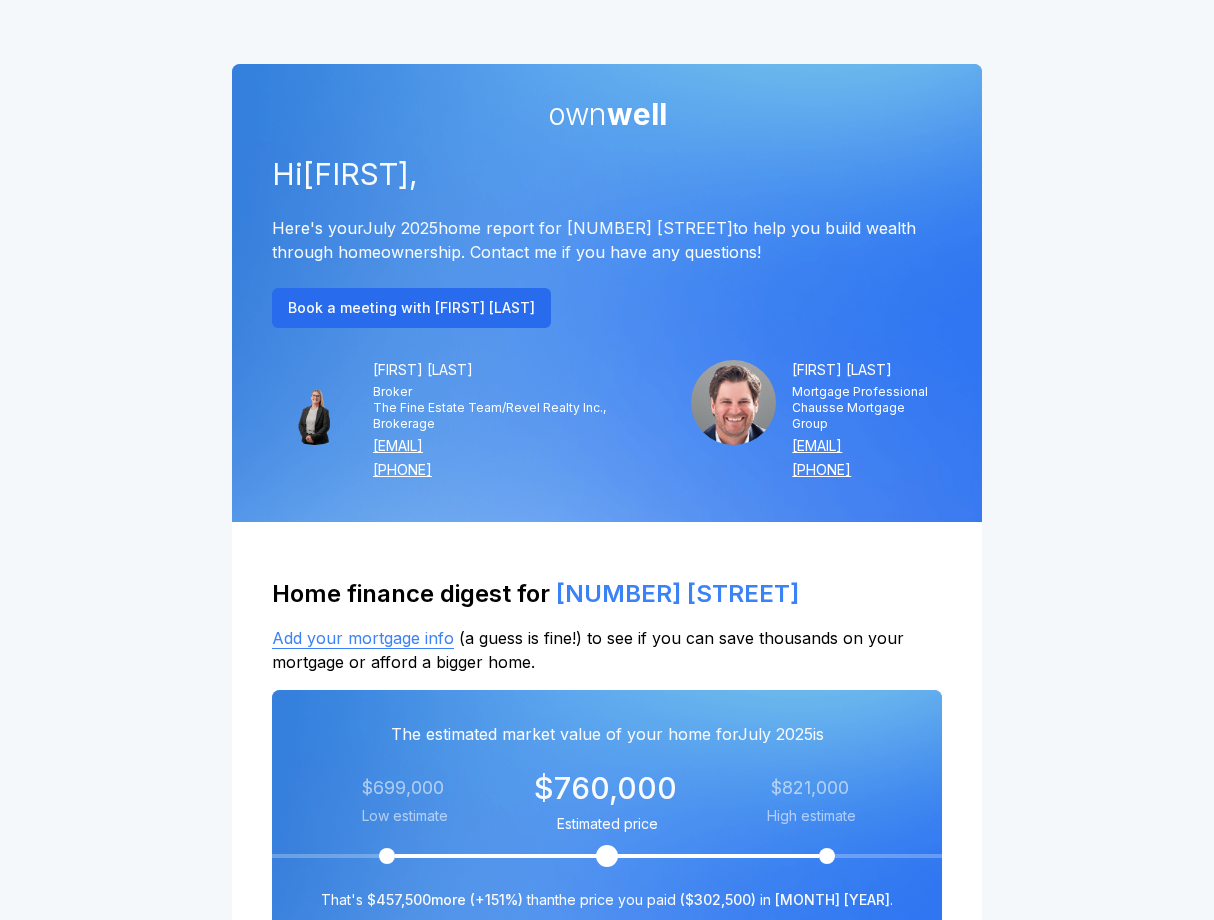 scroll, scrollTop: 0, scrollLeft: 0, axis: both 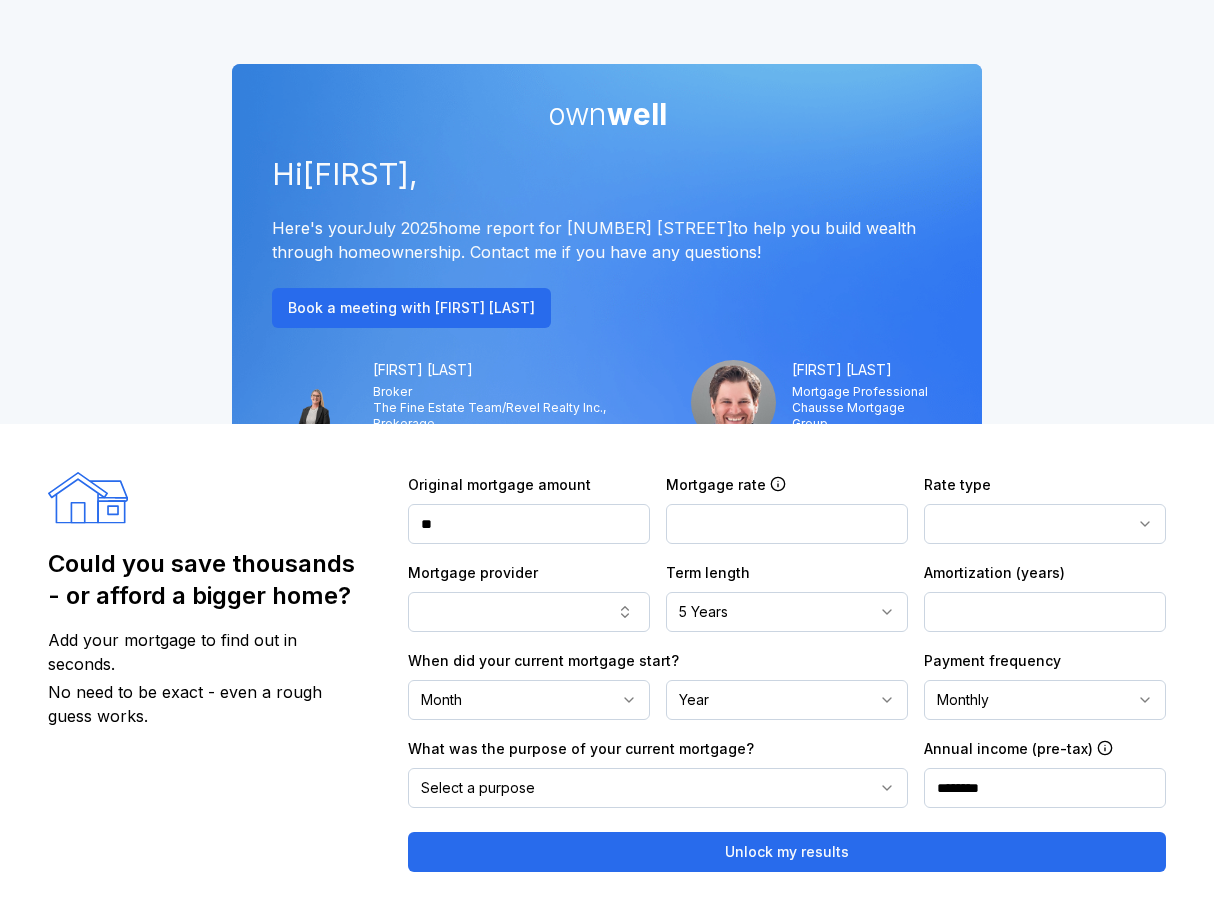 click on "**" at bounding box center (529, 524) 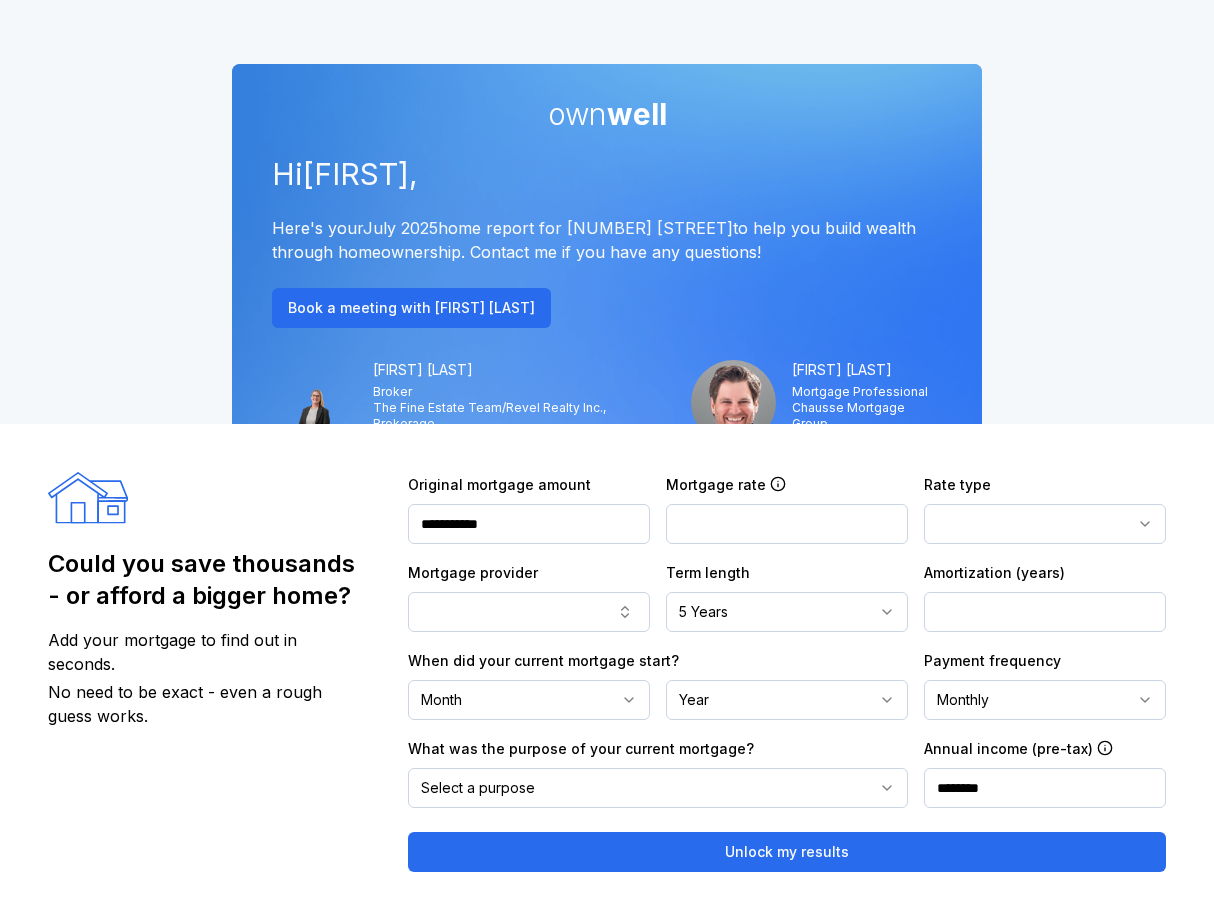 type on "**********" 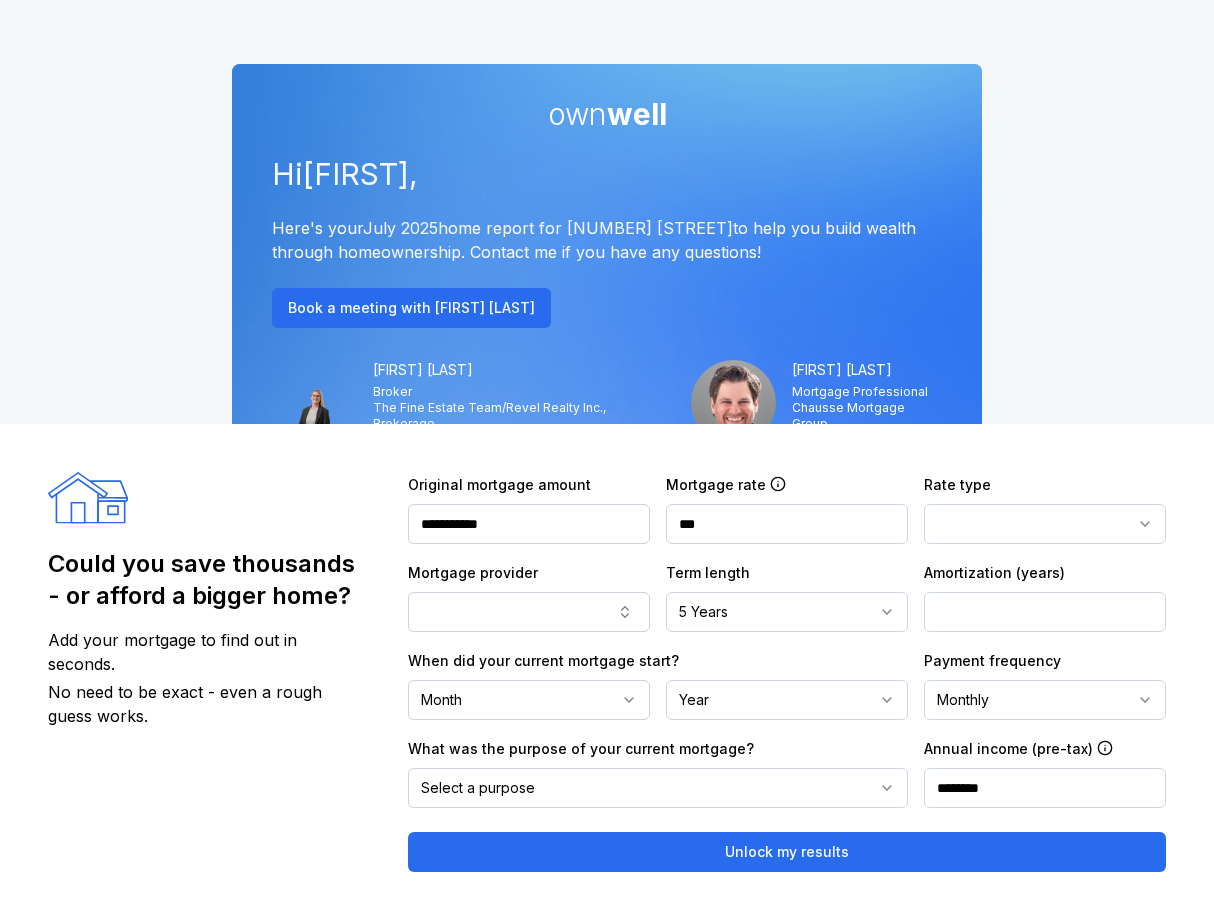 type on "***" 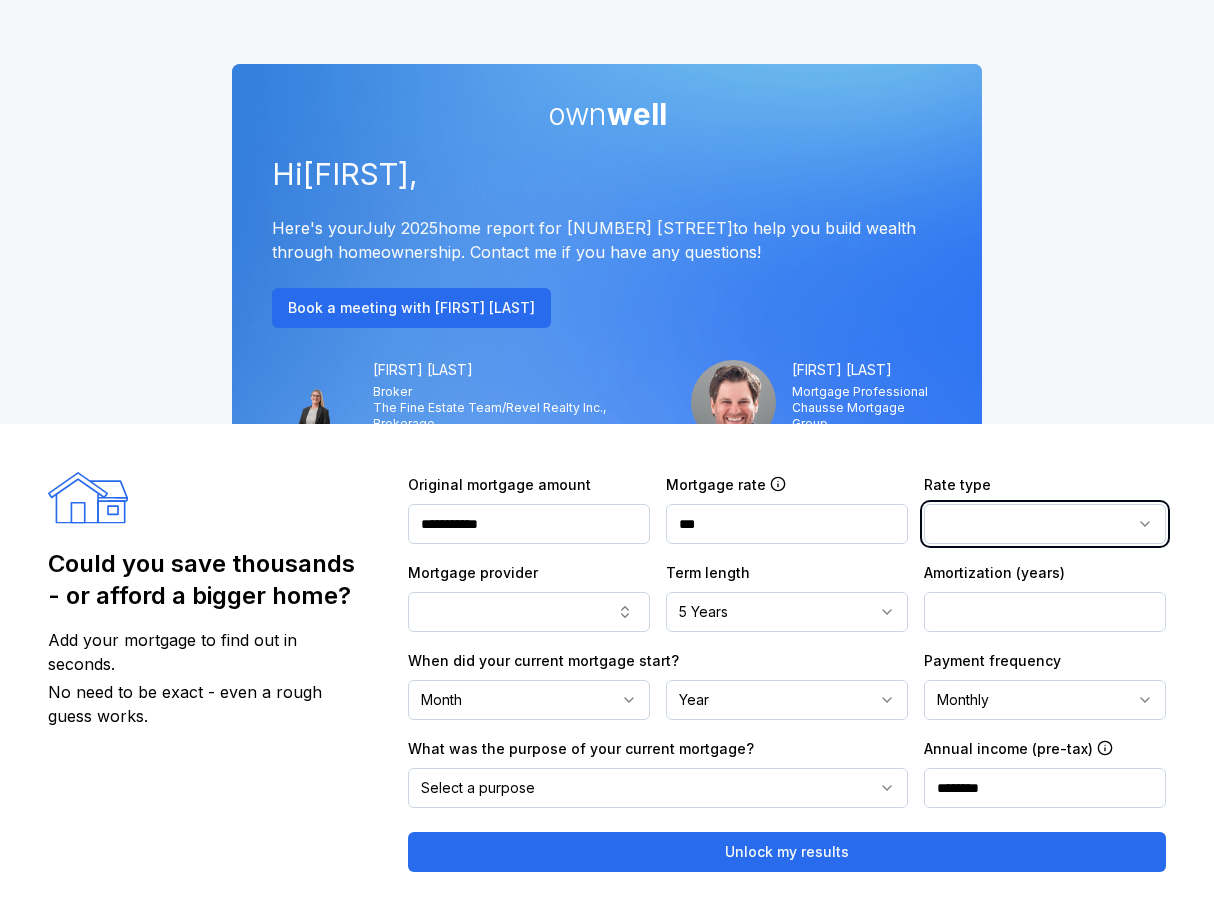 type 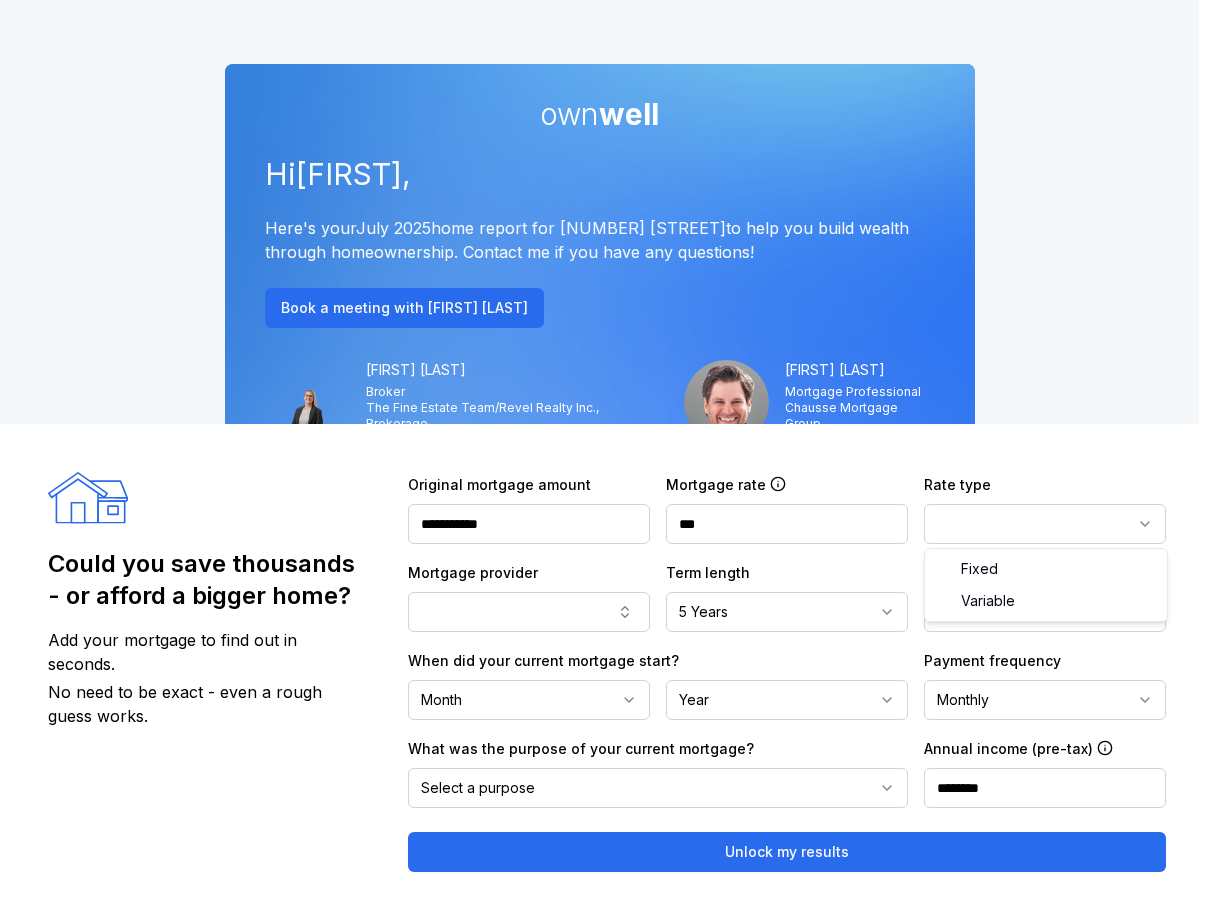 click at bounding box center (1045, 524) 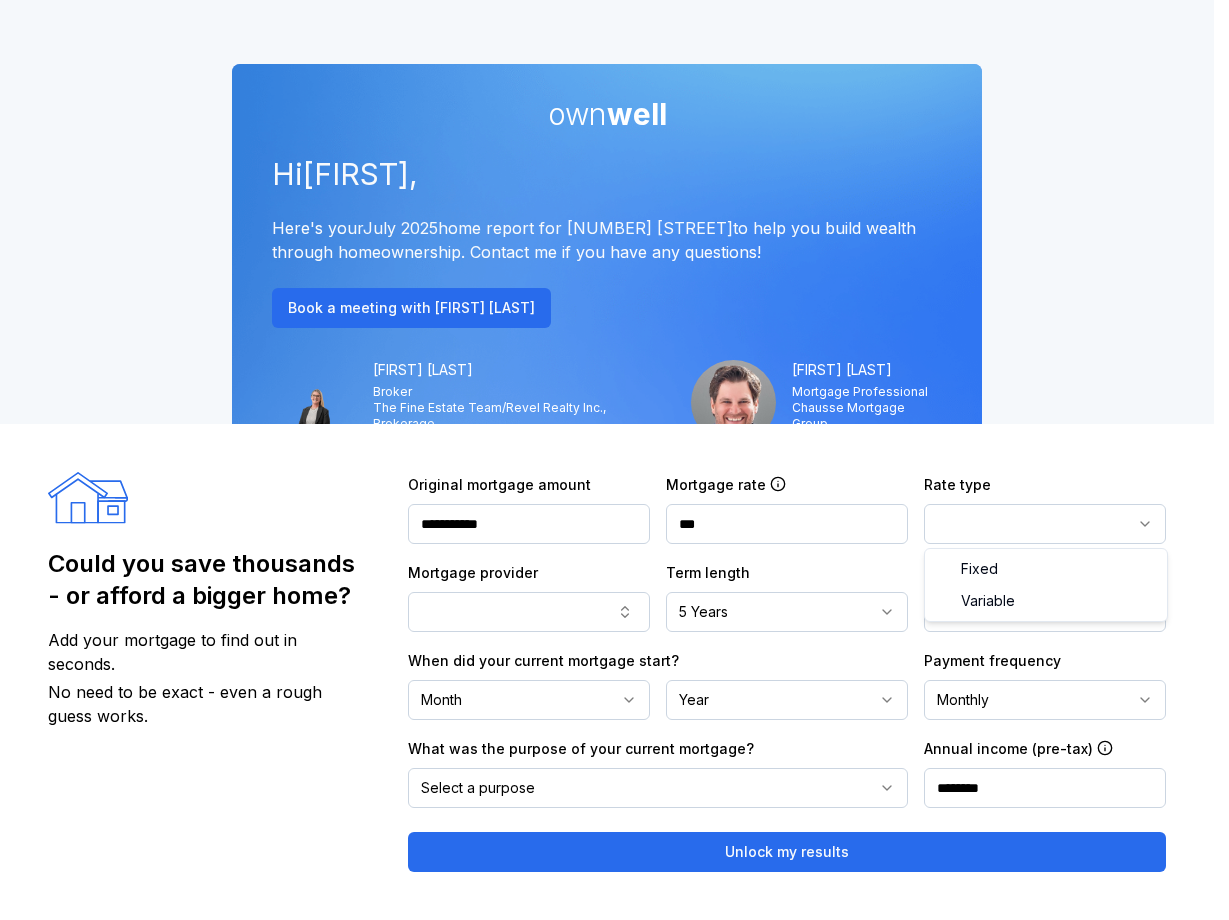 select on "********" 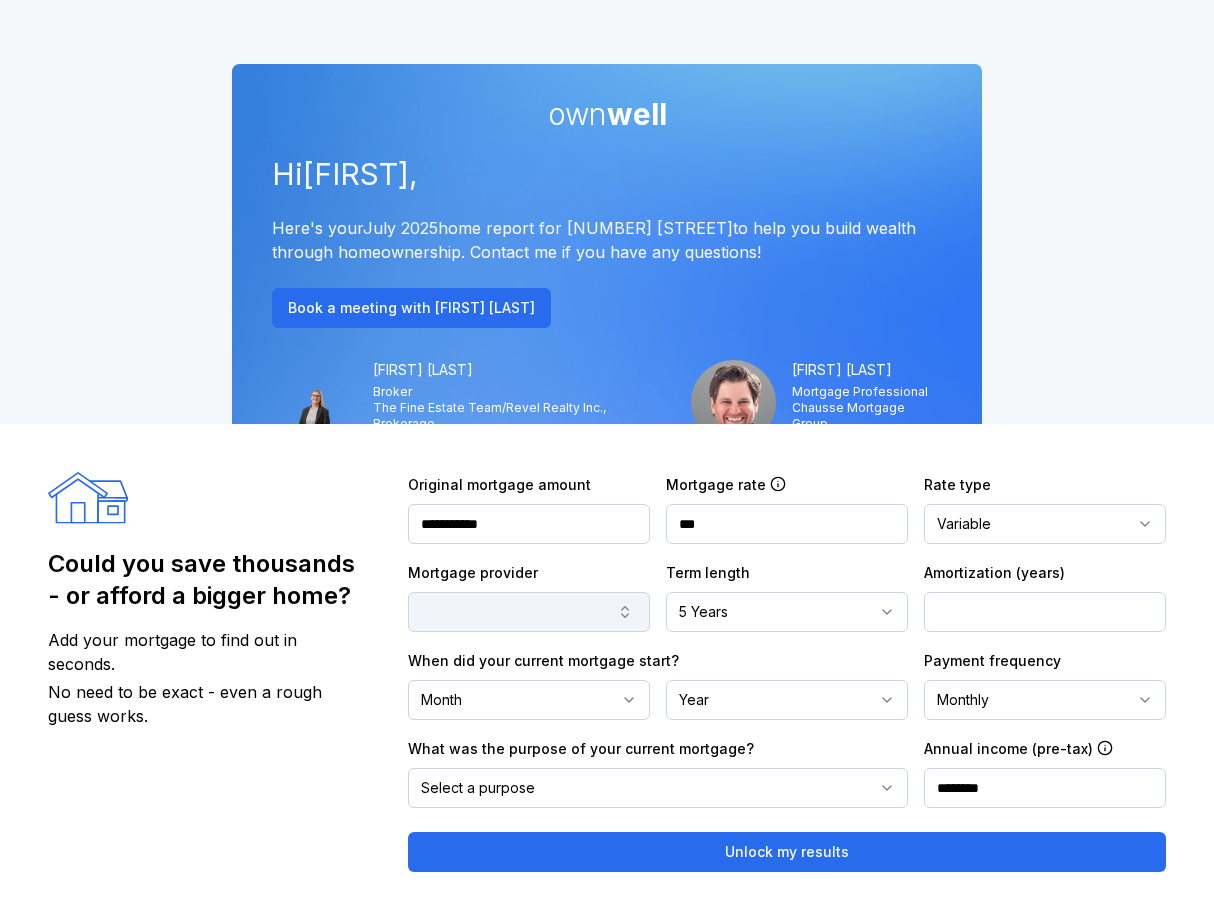 click 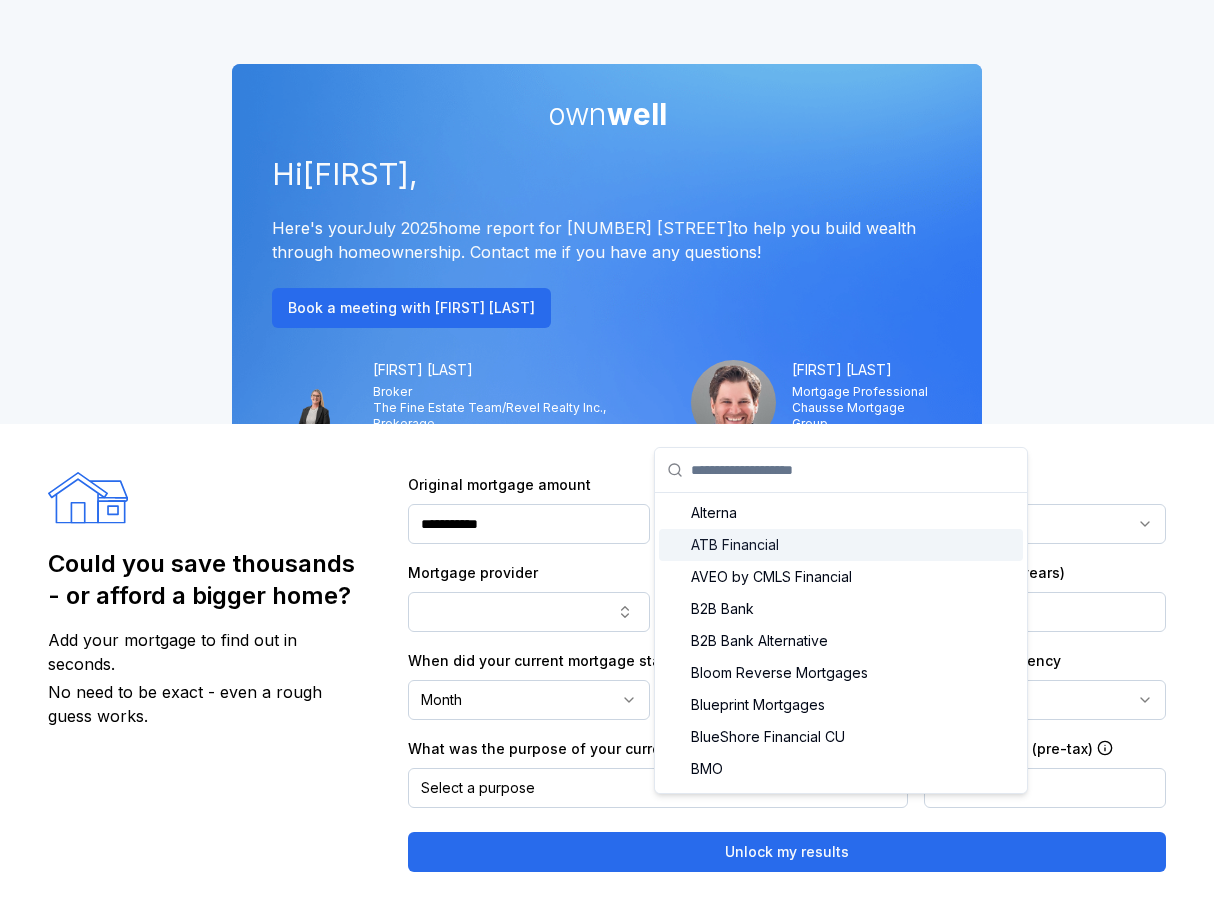 scroll, scrollTop: 278, scrollLeft: 0, axis: vertical 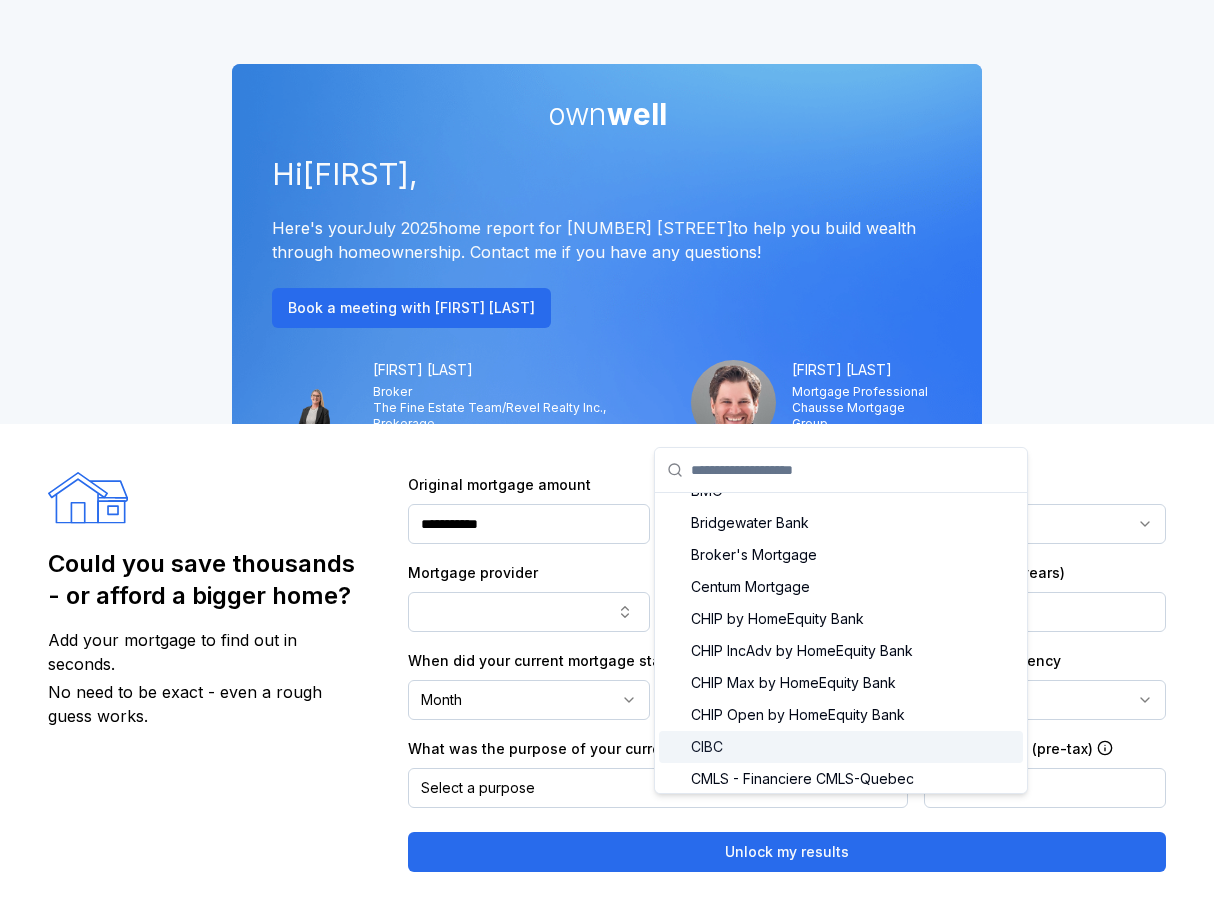 click on "CIBC" at bounding box center [841, 747] 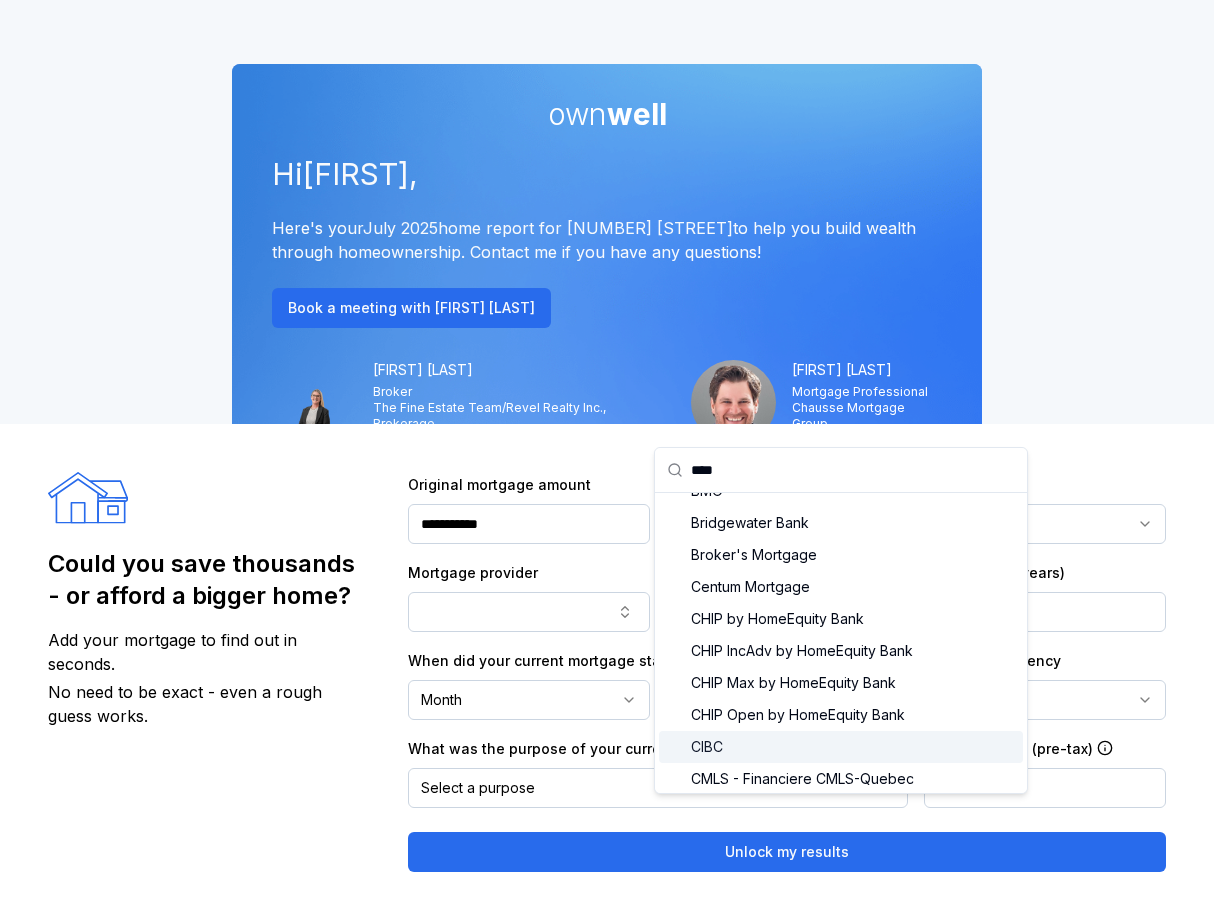 scroll, scrollTop: 0, scrollLeft: 0, axis: both 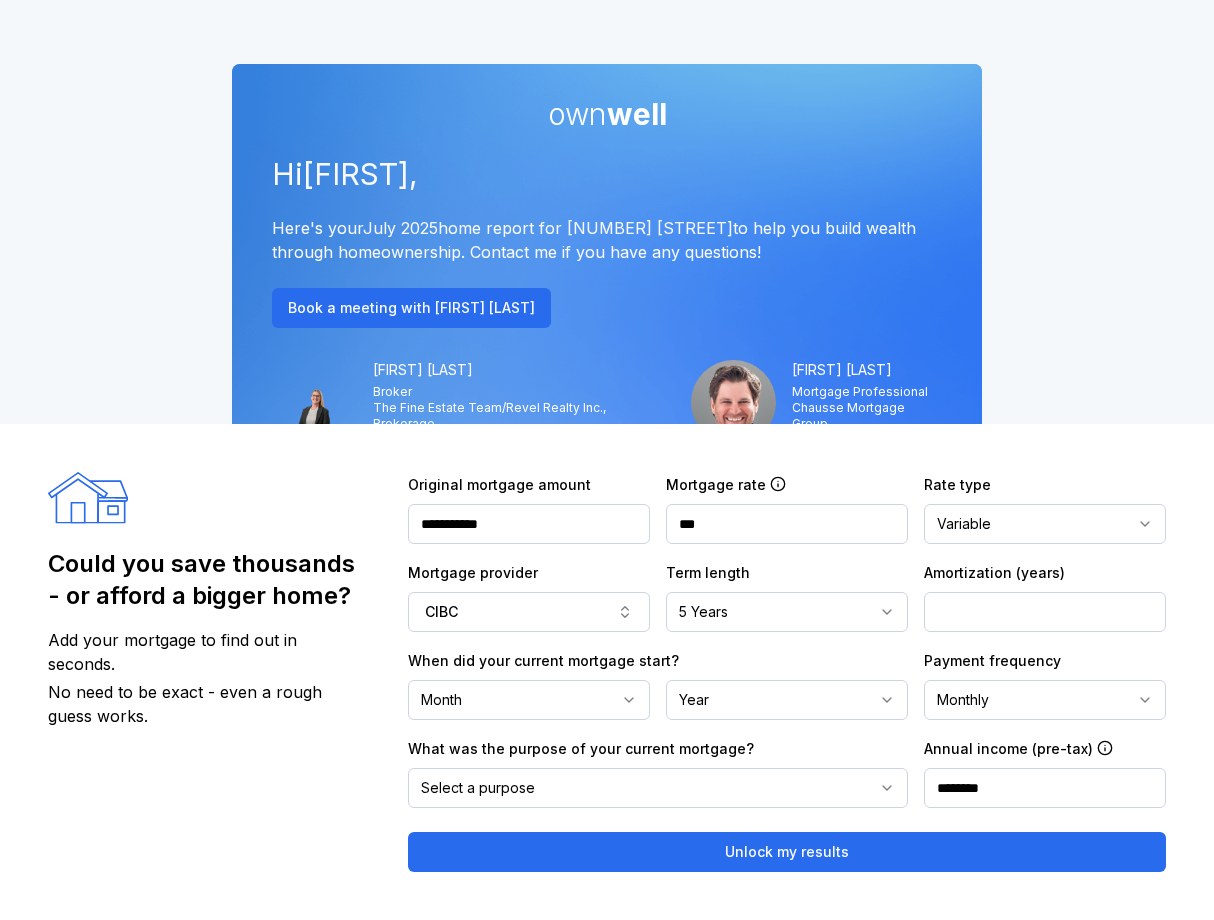 click 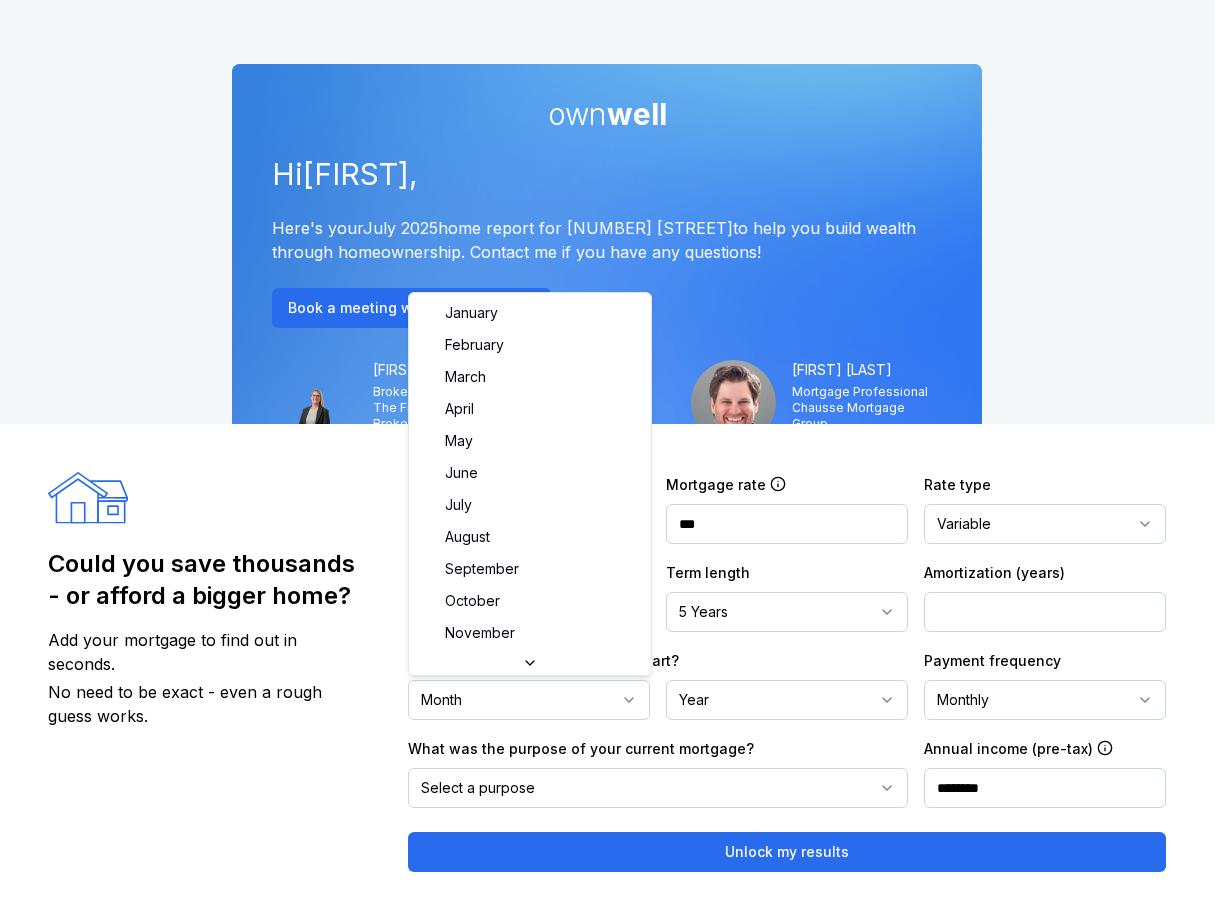 select on "*" 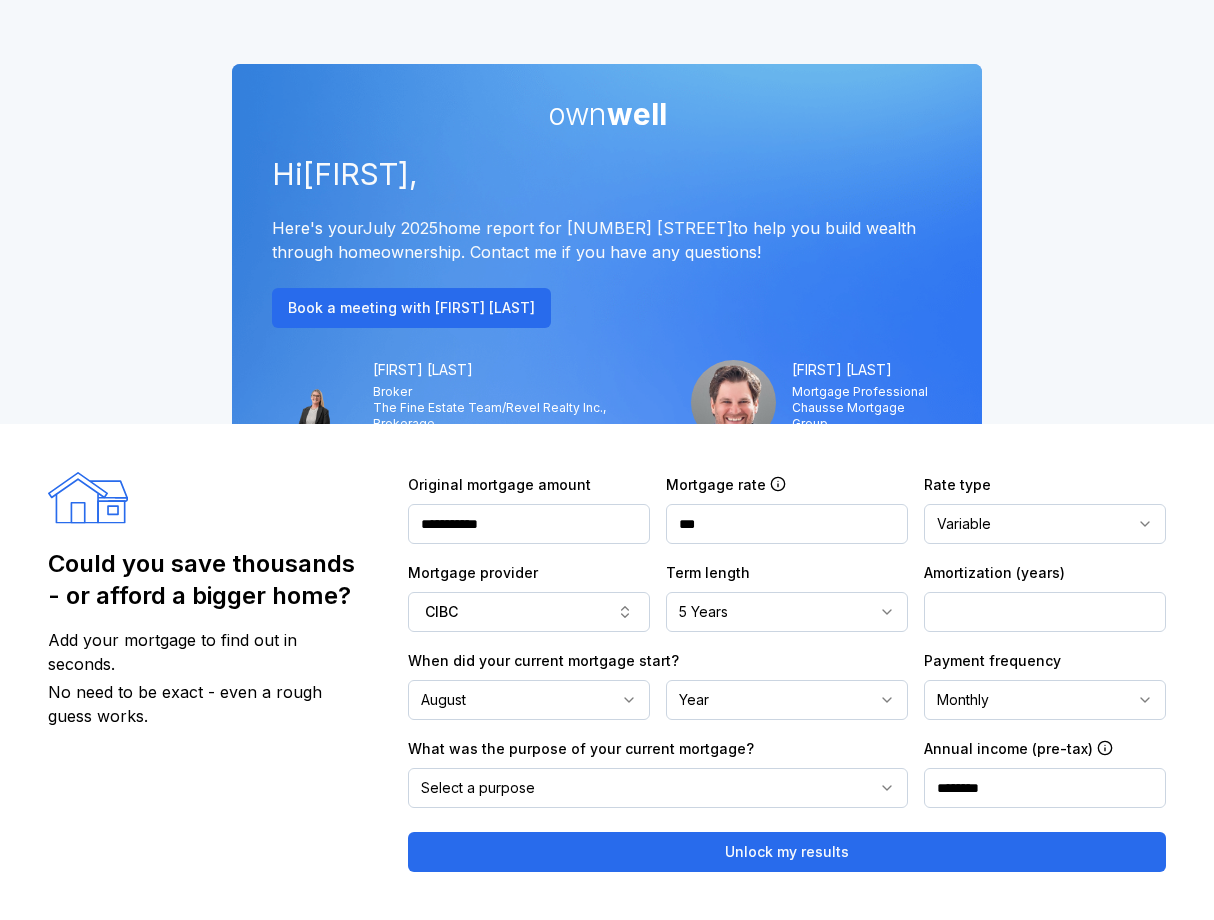 click 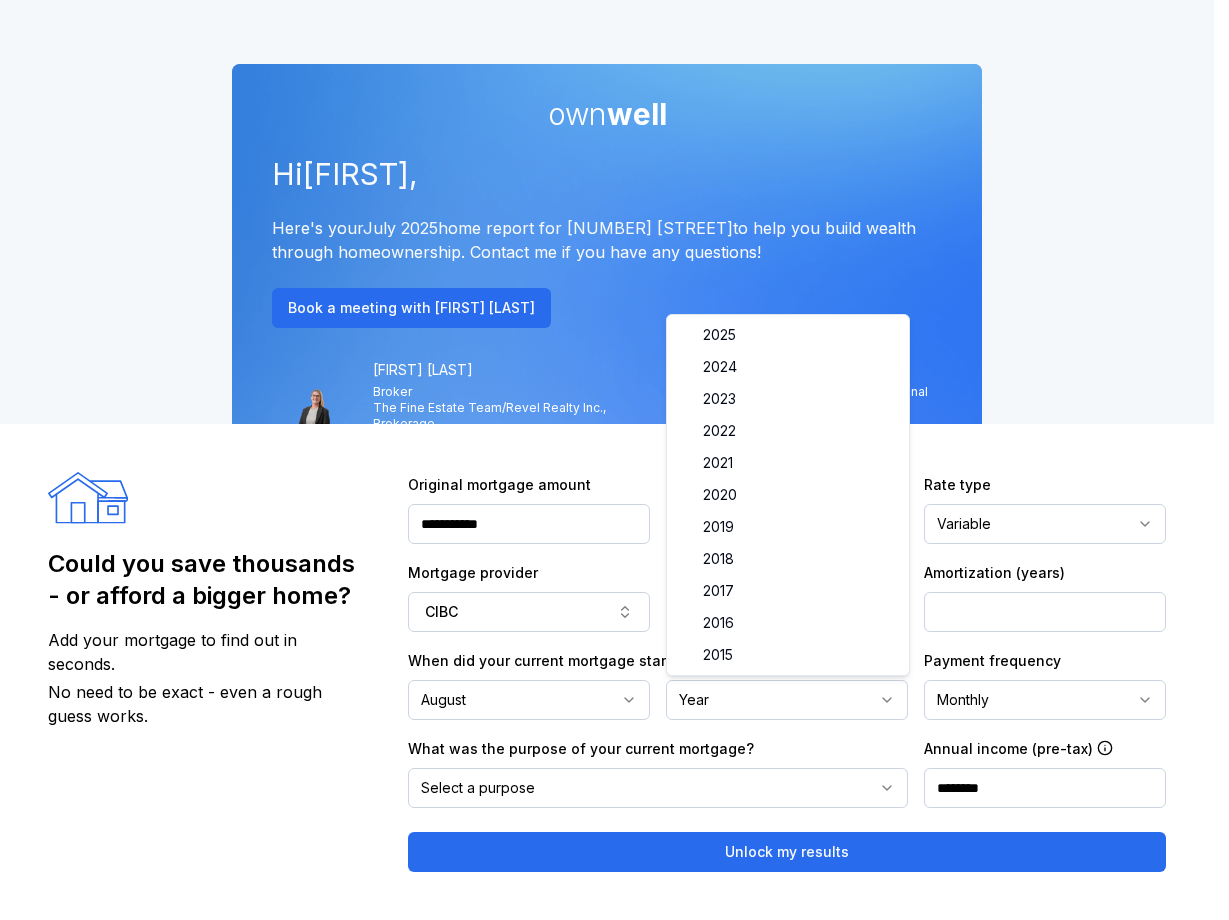 select on "****" 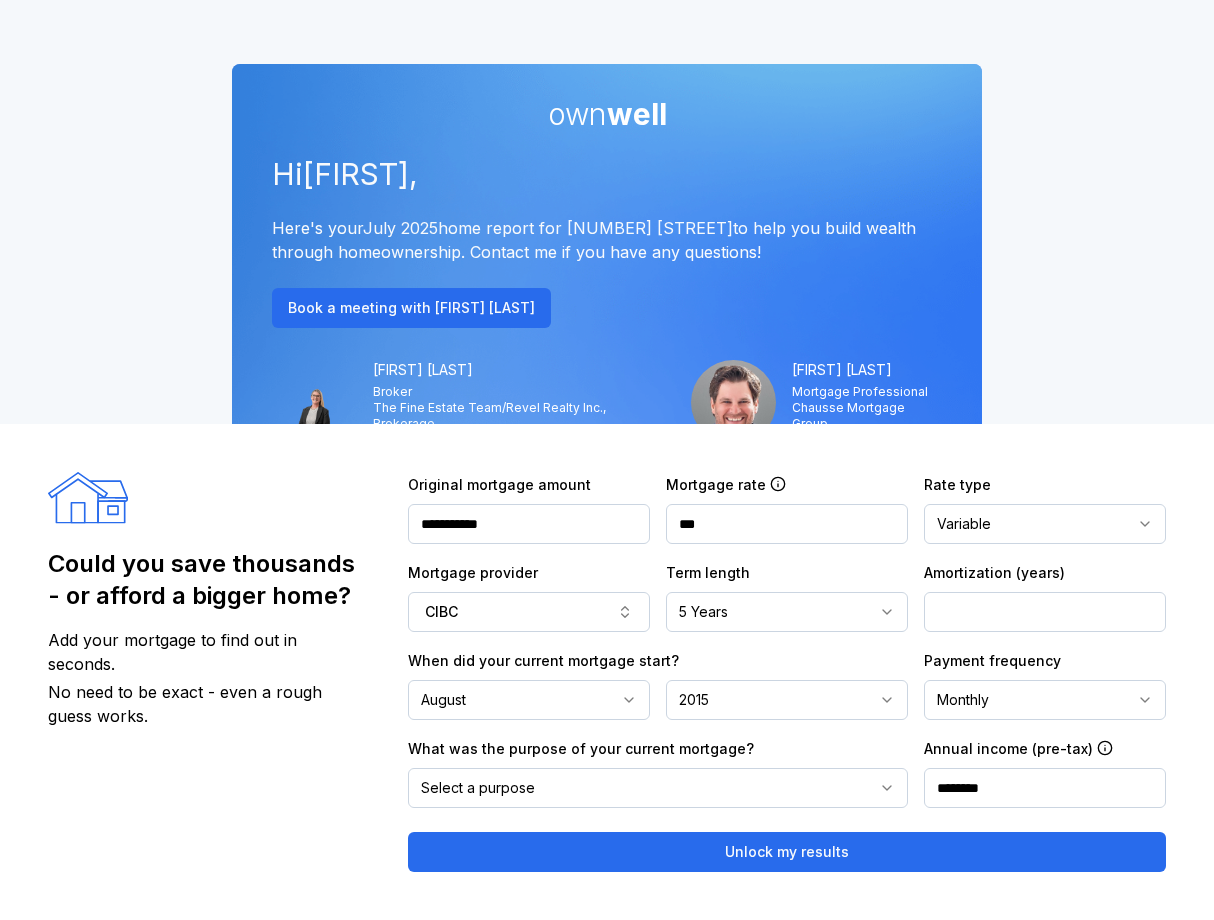click 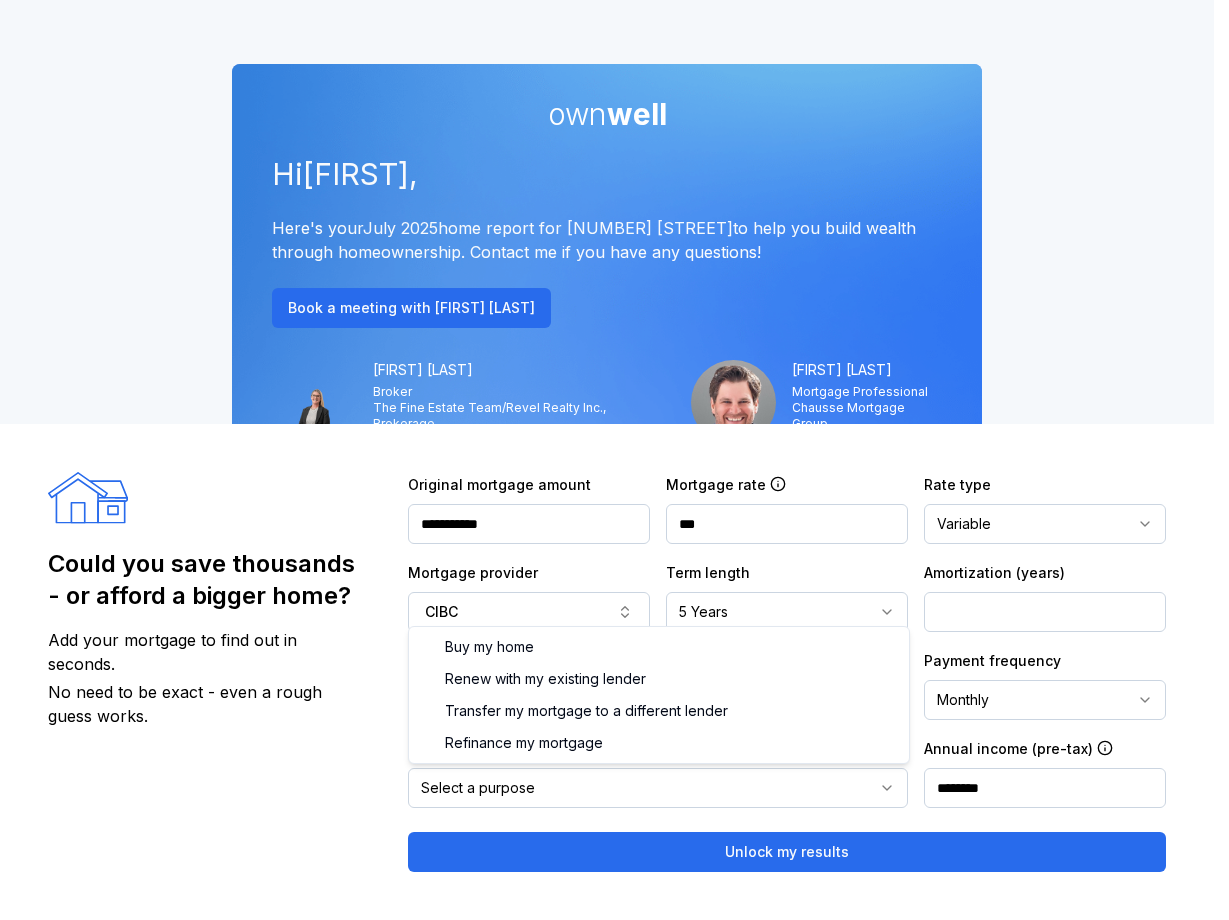 select on "********" 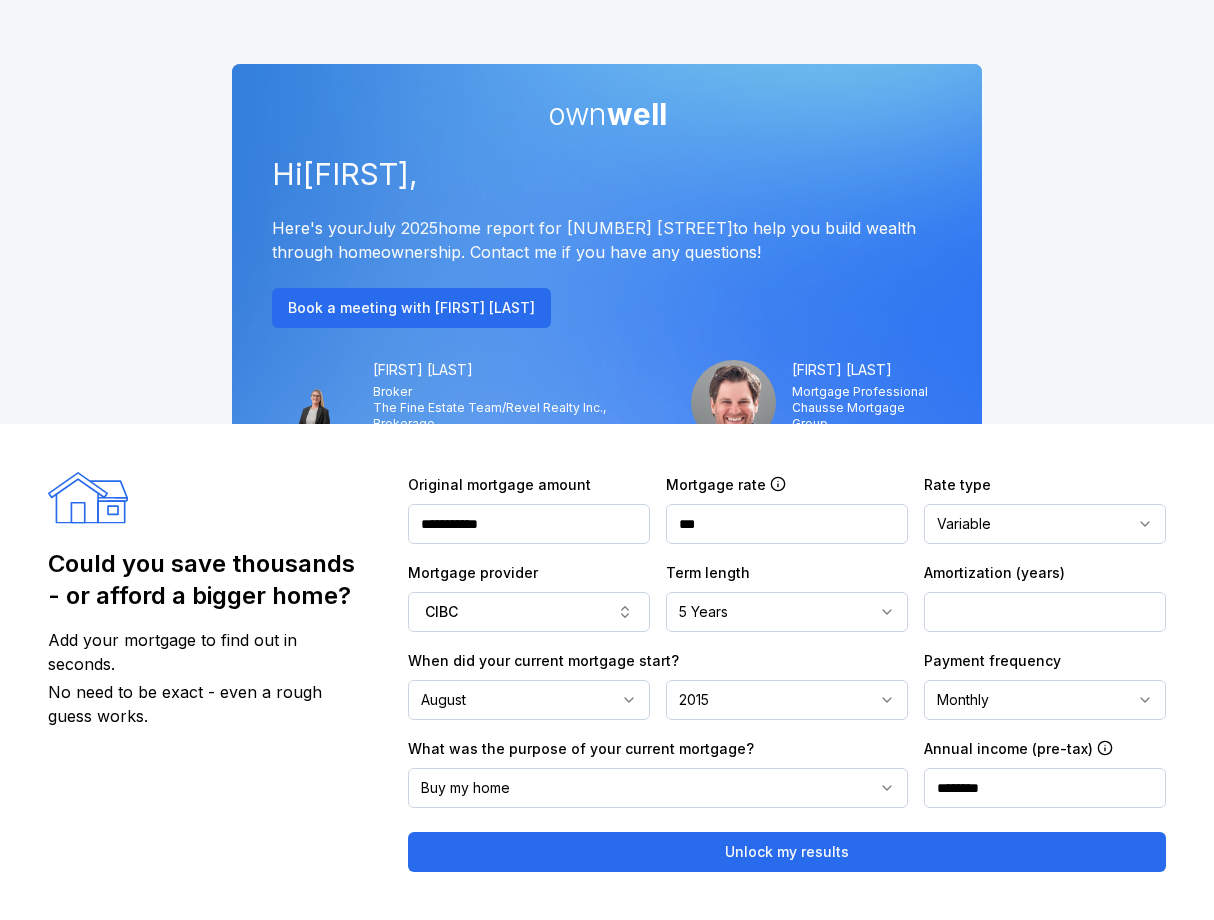 click on "********" at bounding box center [1045, 788] 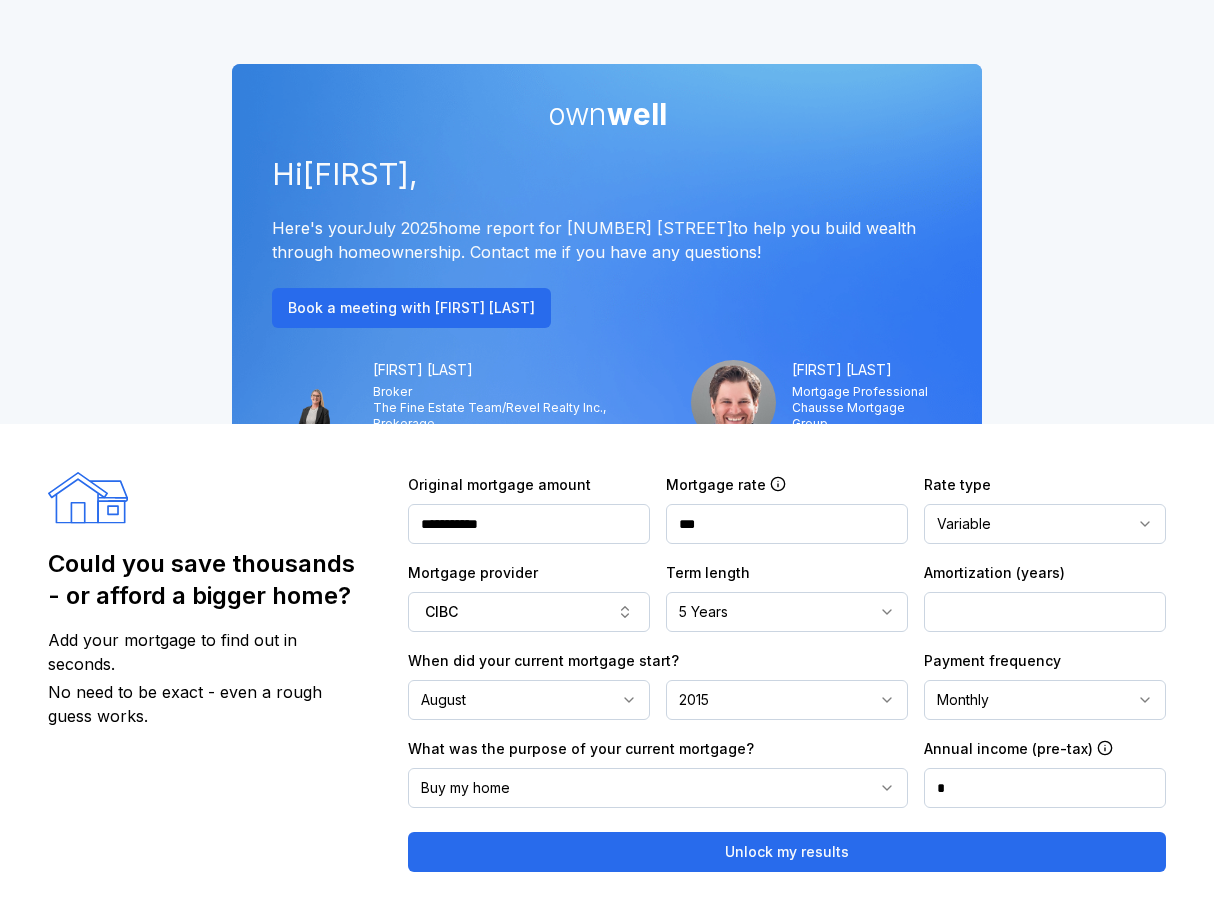scroll, scrollTop: 133, scrollLeft: 0, axis: vertical 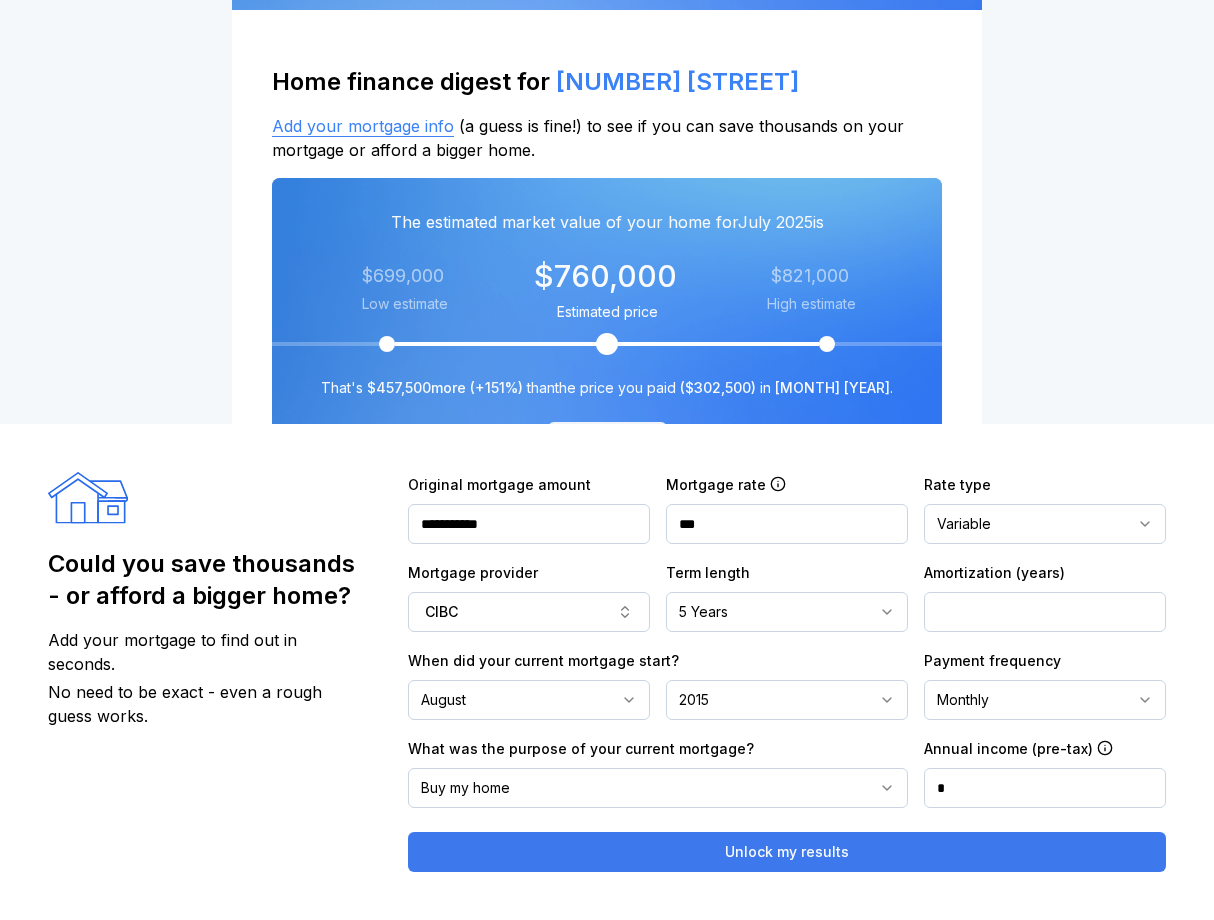 click on "Unlock my results" at bounding box center (787, 852) 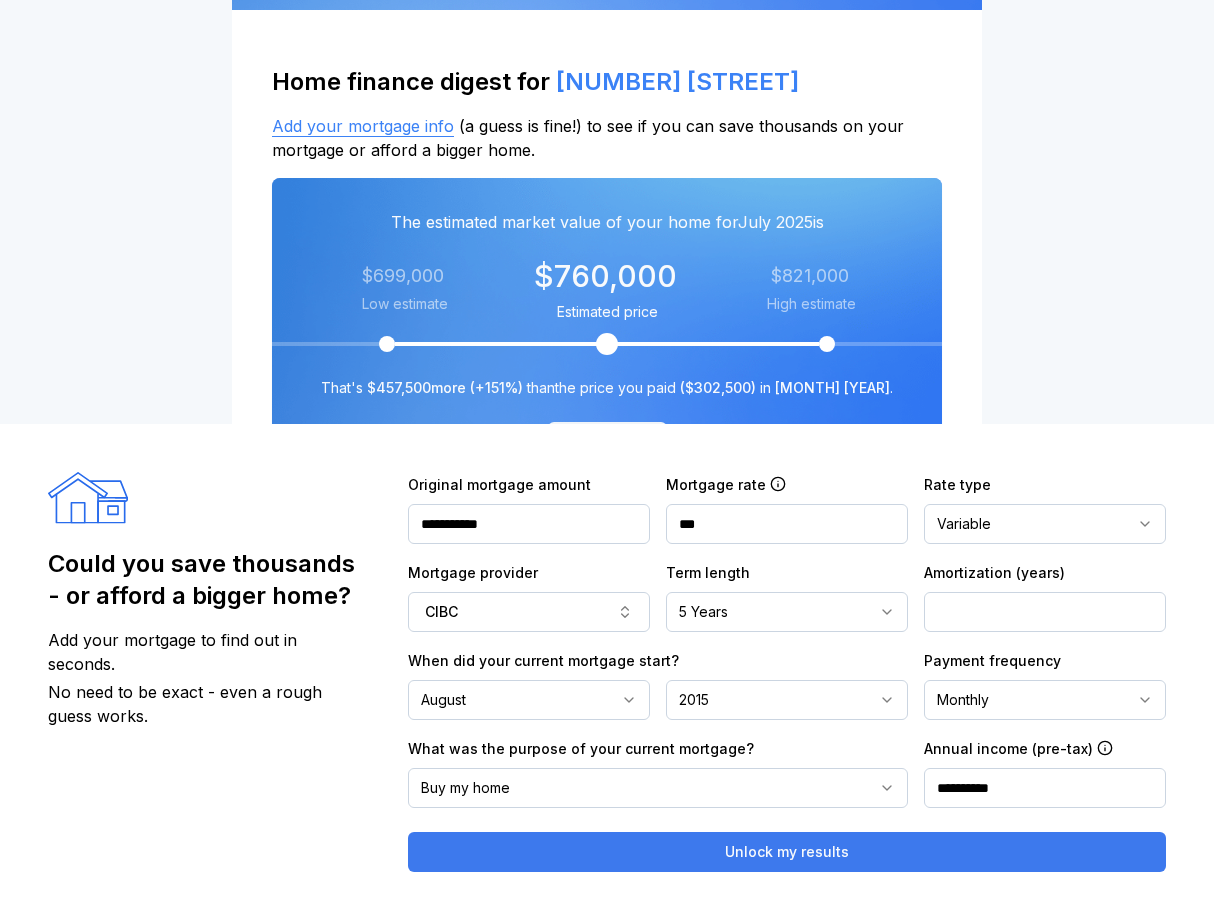 type on "**********" 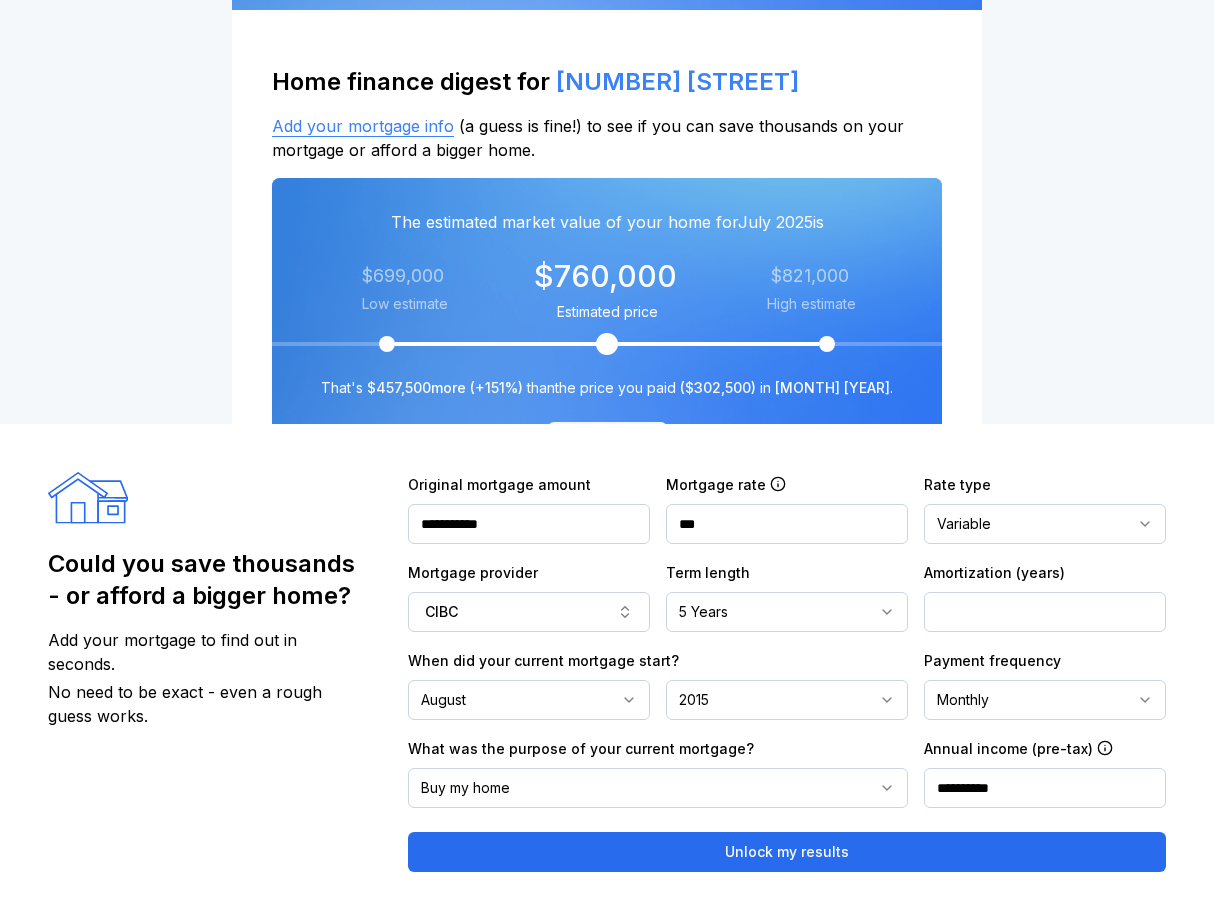 click 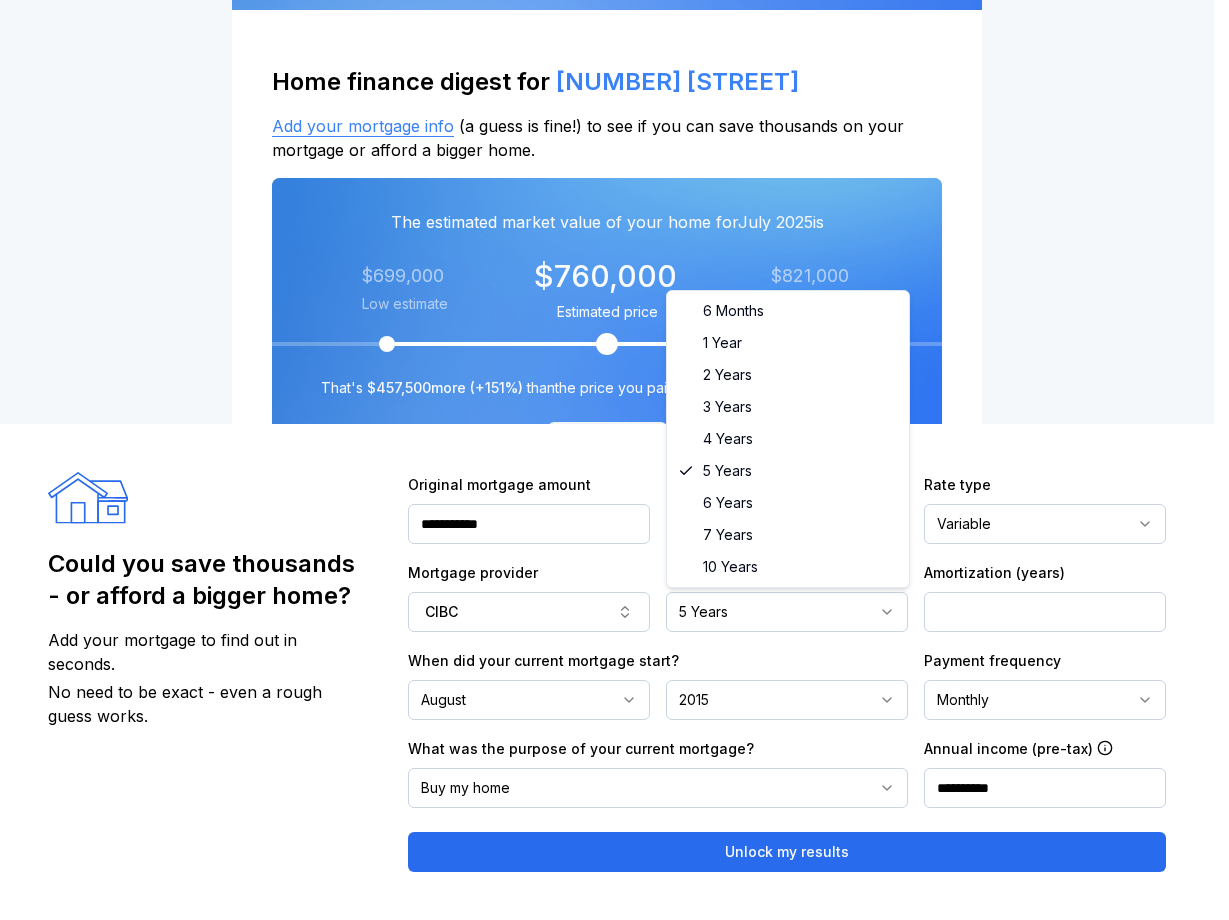 click 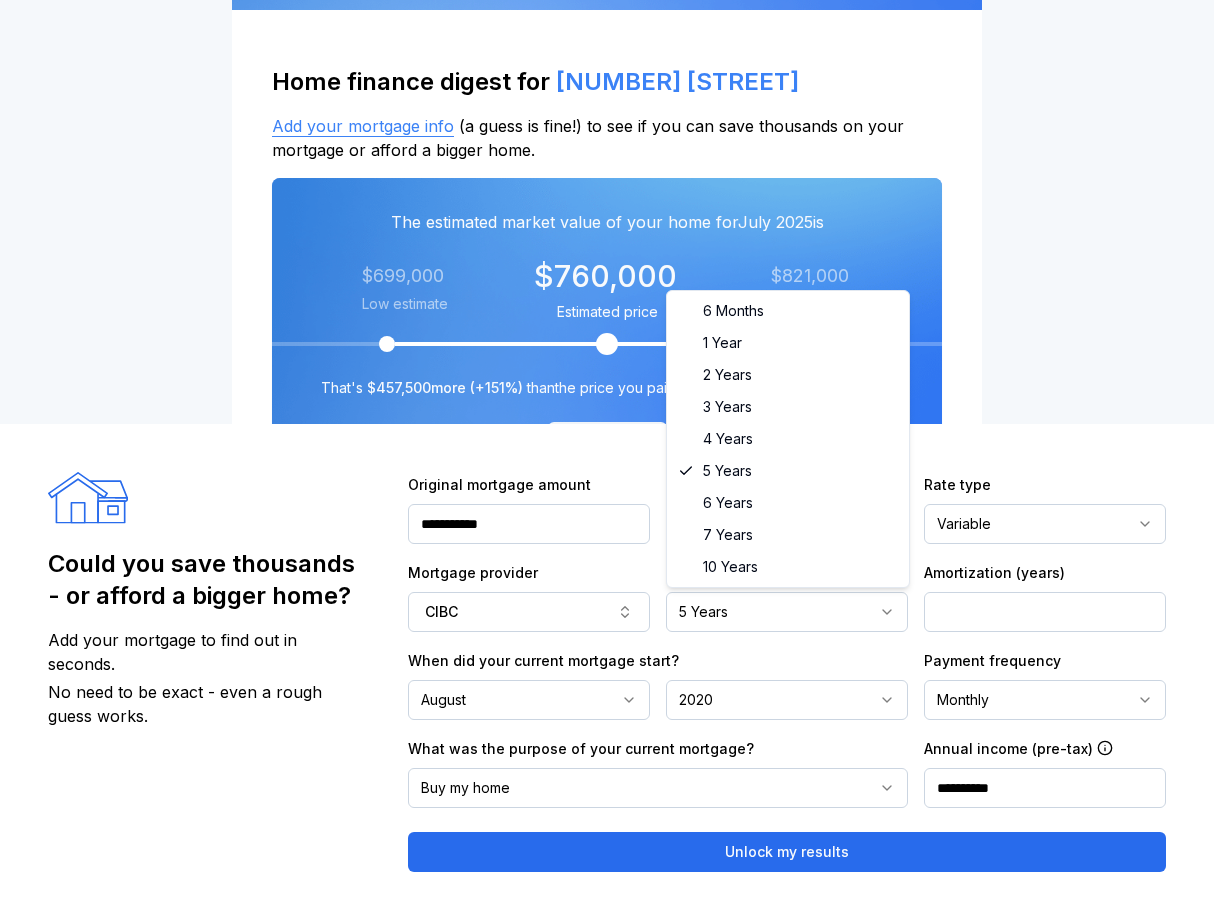 click 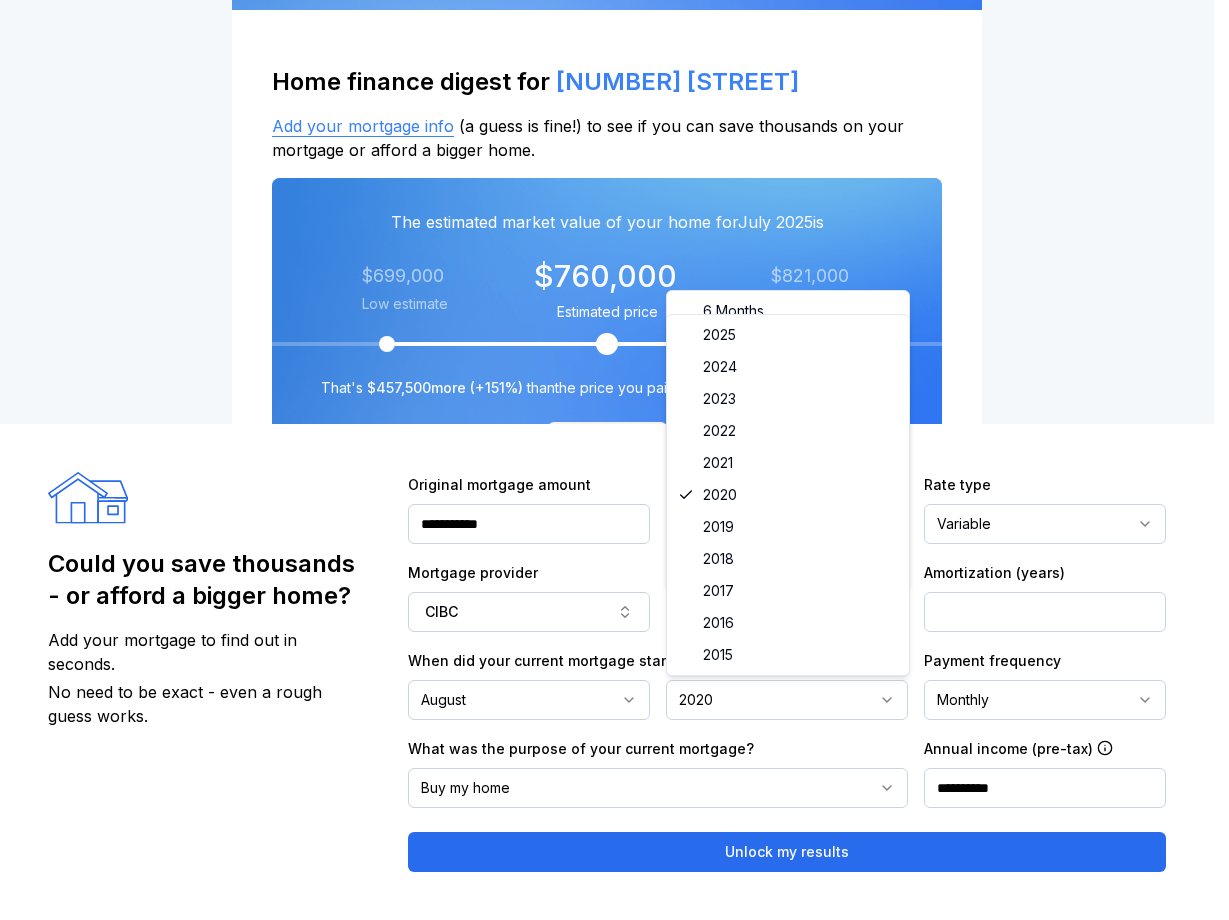 select on "****" 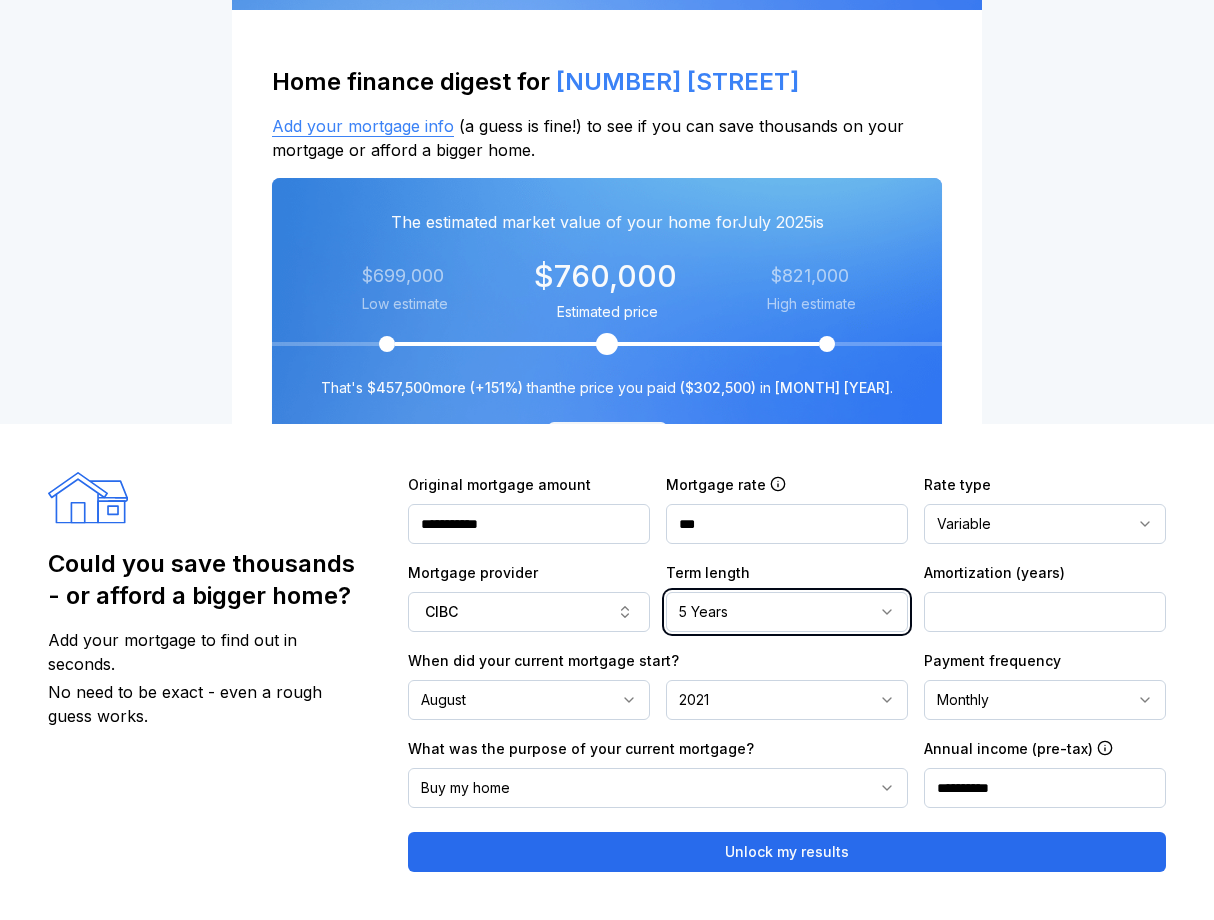 click on "When did your current mortgage start? August ******* ******** ***** ***** *** **** **** ****** ********* ******* ******** ******** 2021 **** **** **** **** **** **** **** **** **** **** ****" at bounding box center [658, 684] 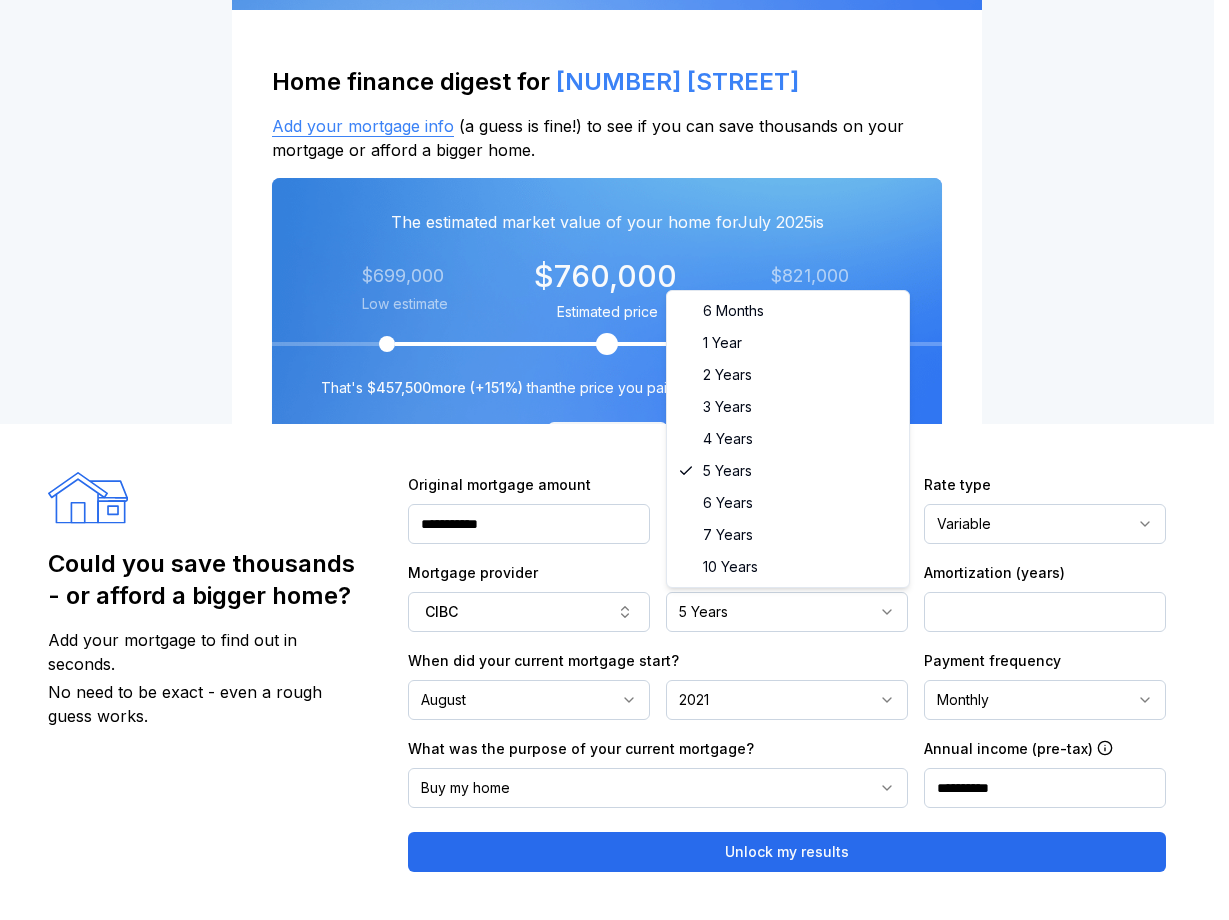 click 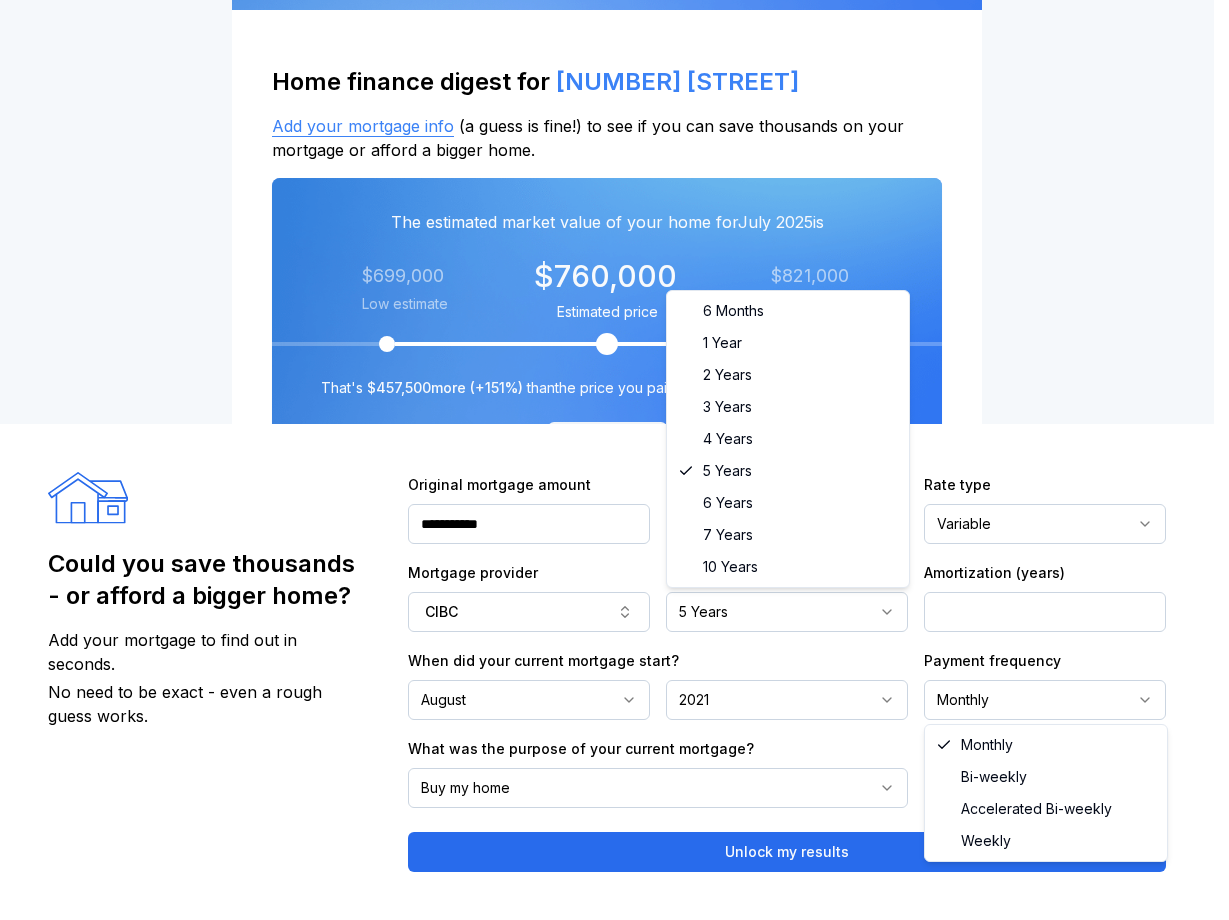 click 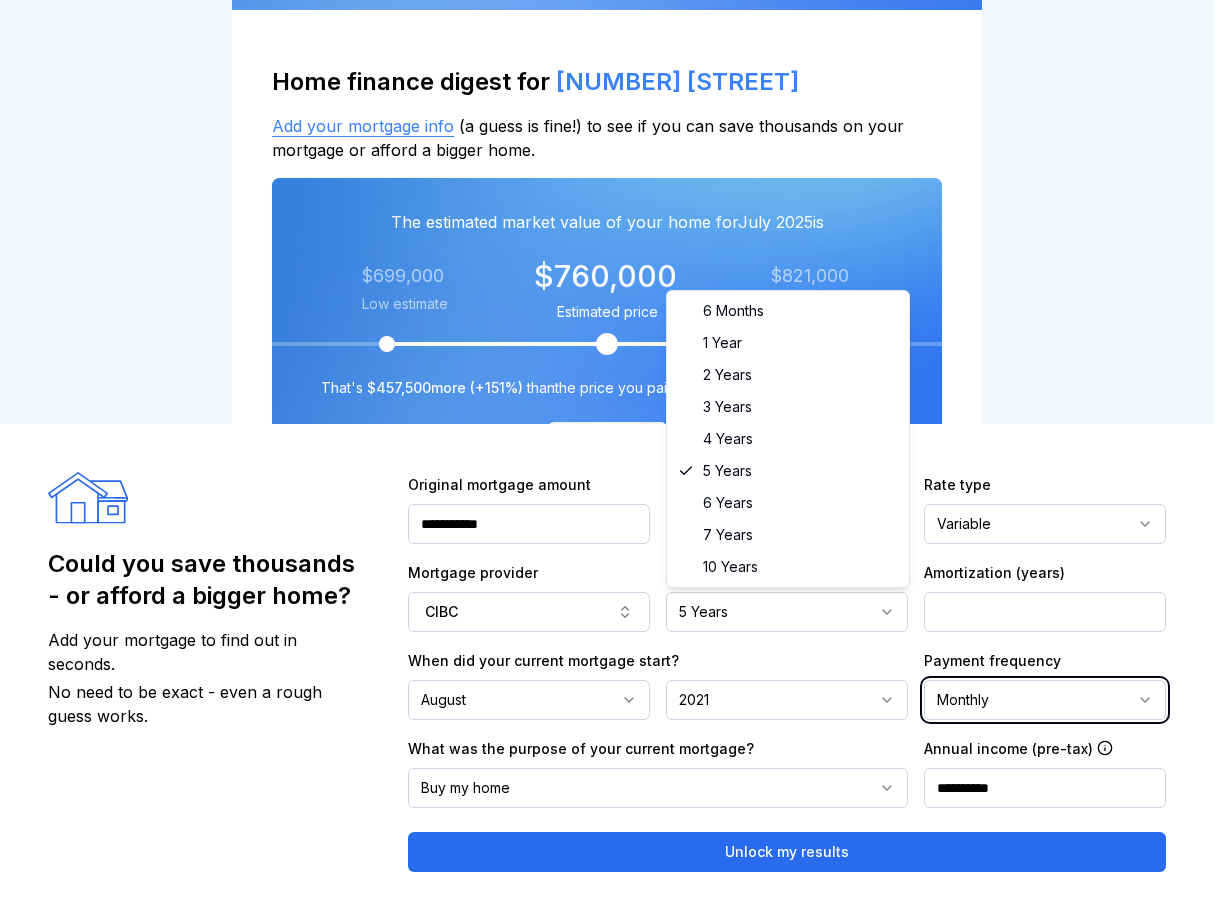 click 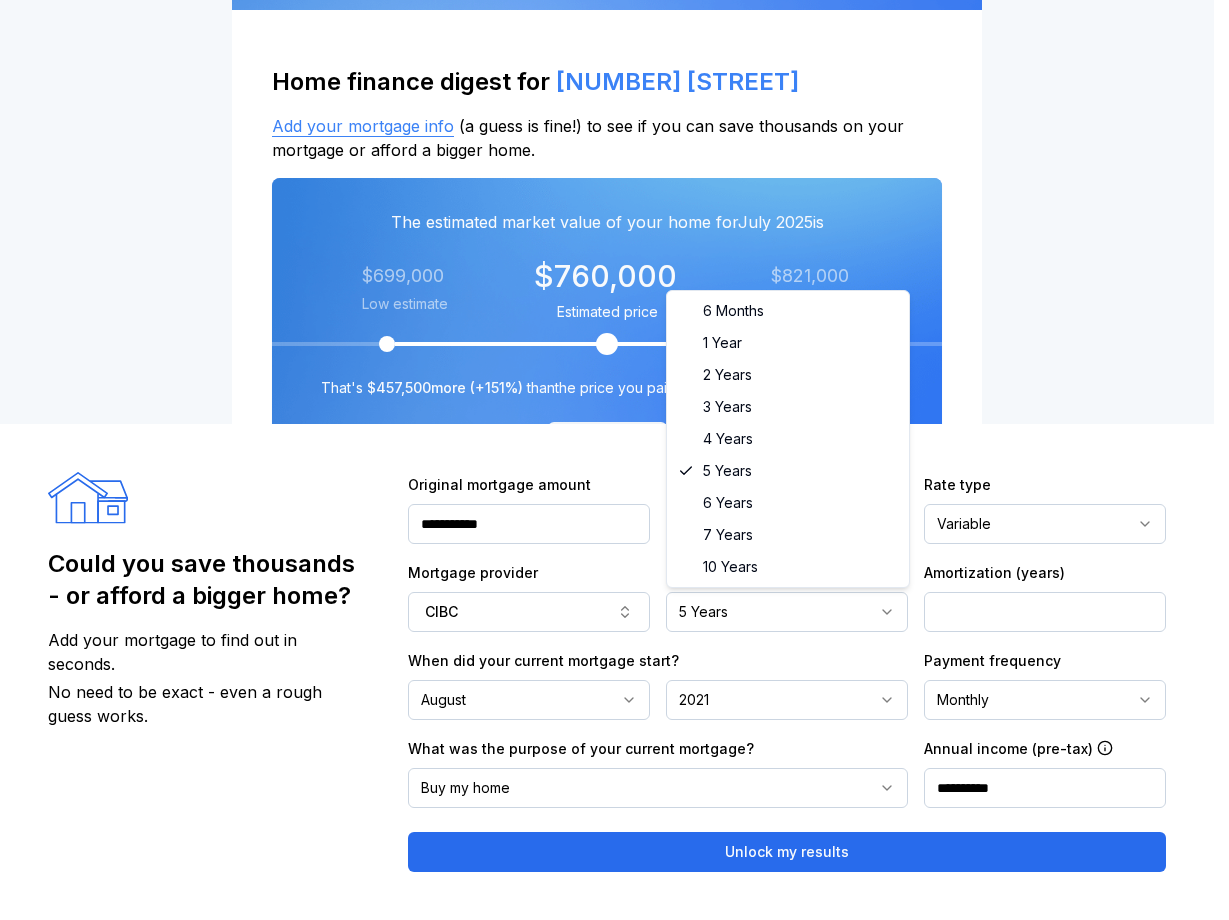 click 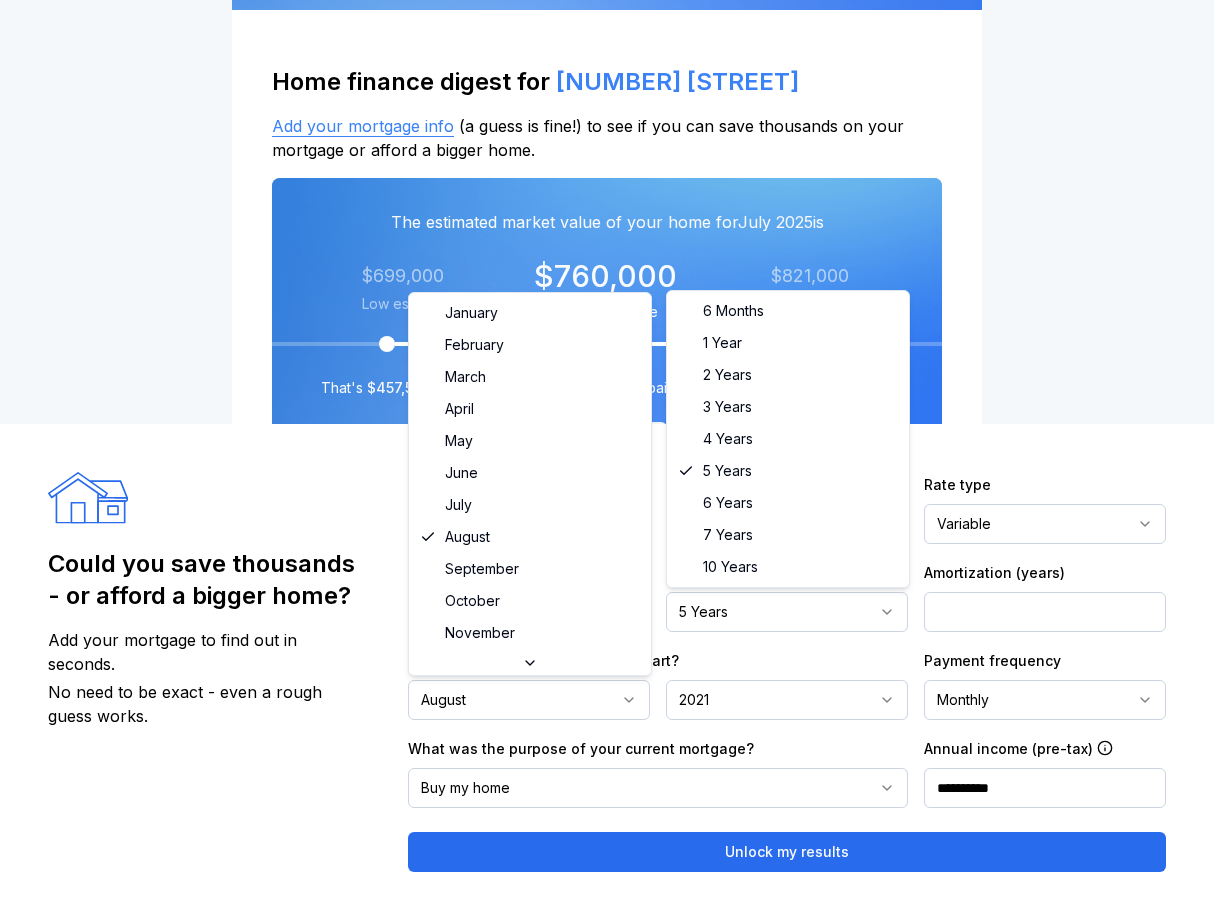 select on "*" 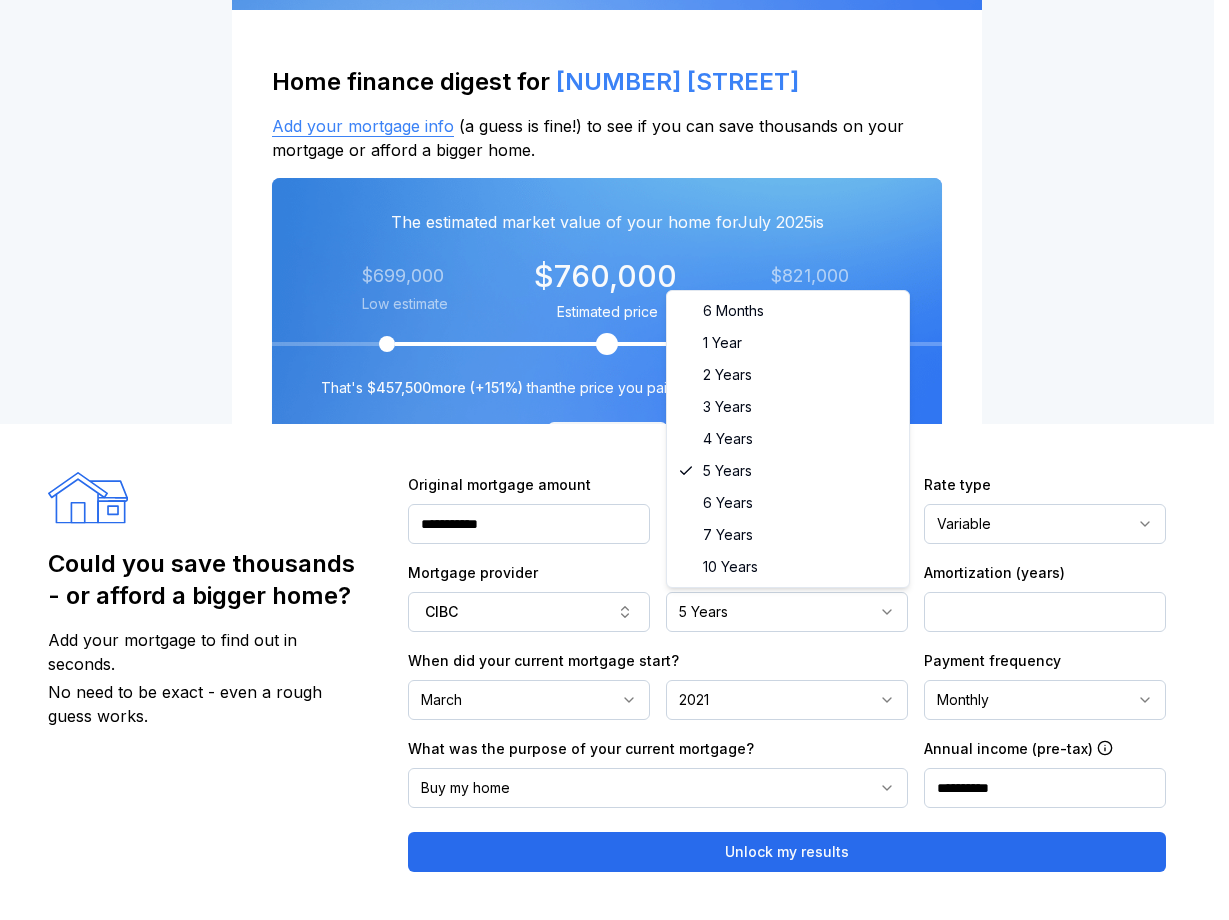 click 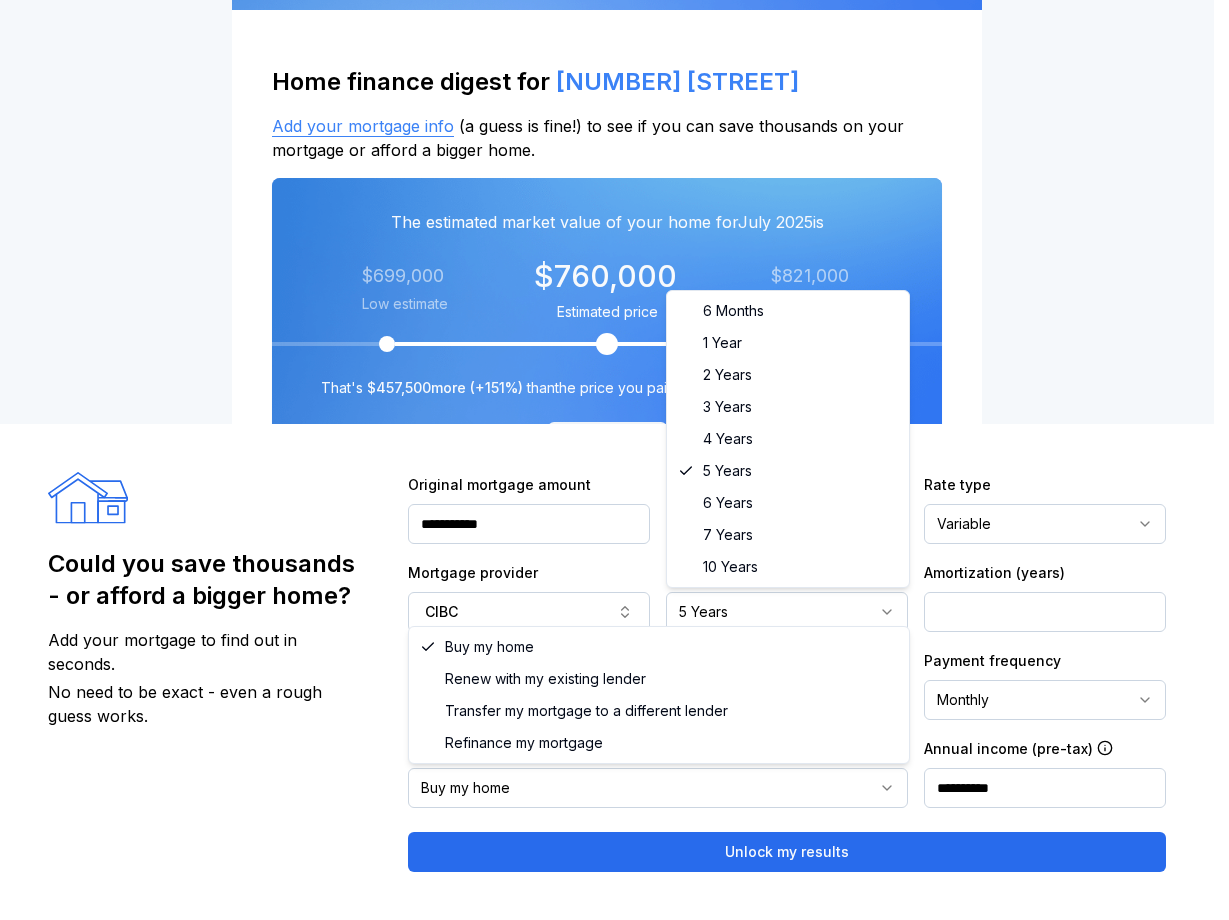 select on "*****" 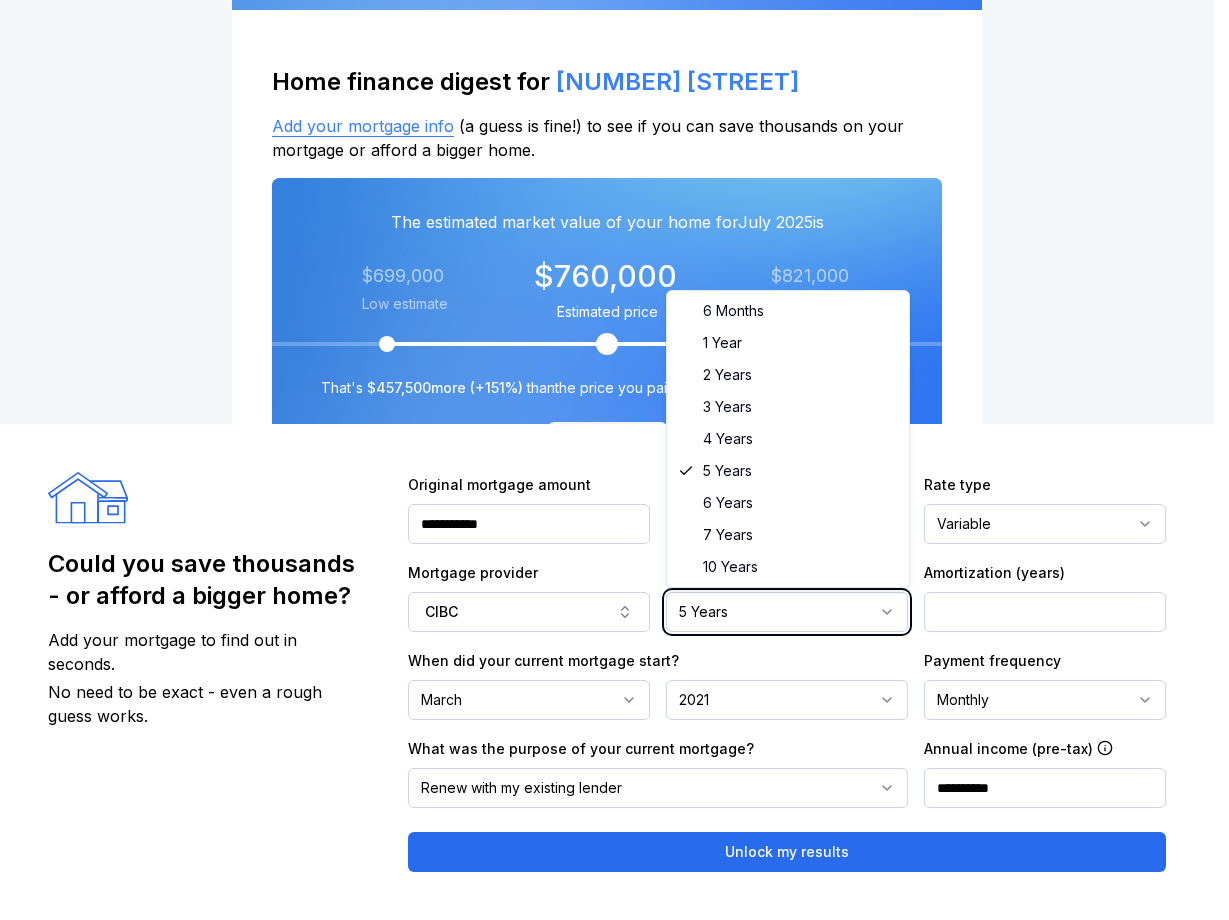 click on "**********" at bounding box center (607, 672) 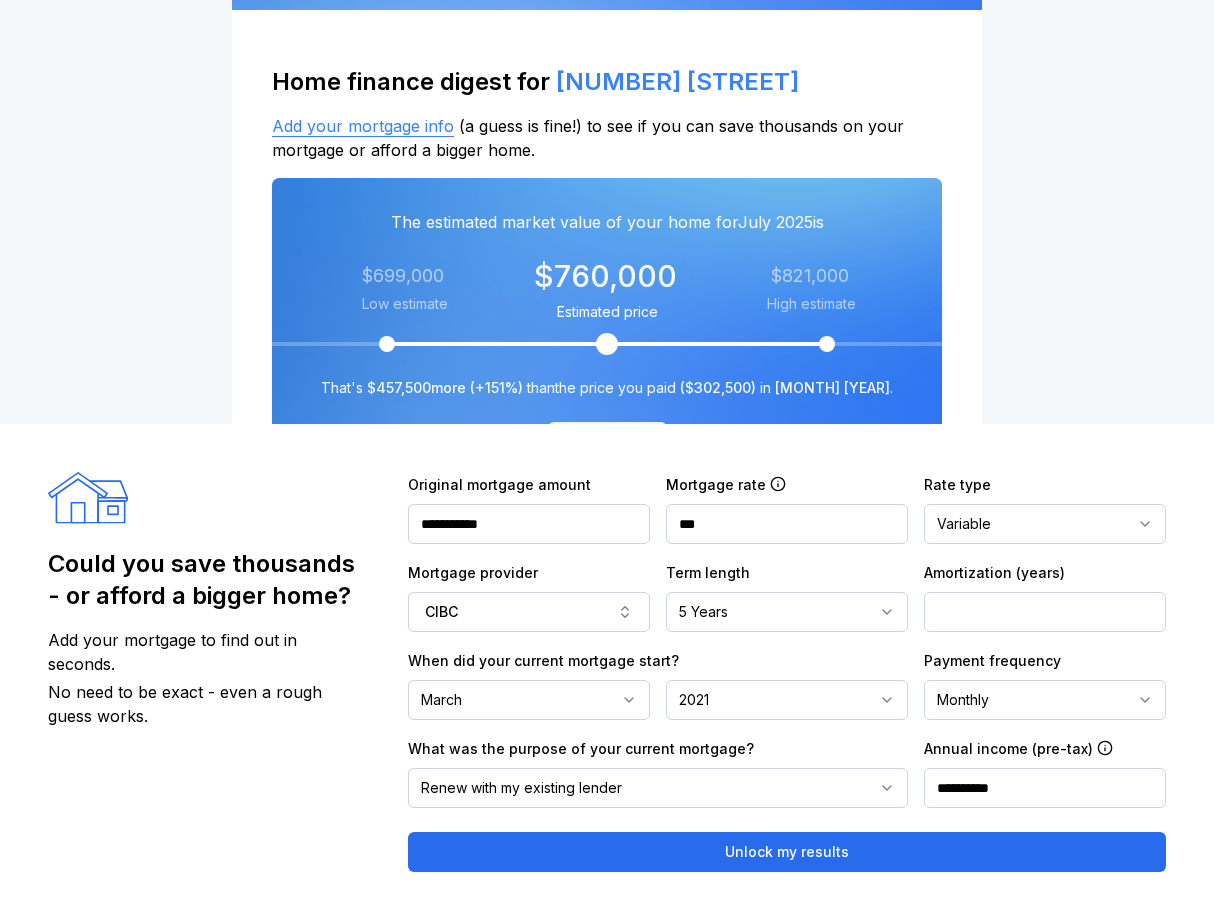 click on "**" at bounding box center [1045, 612] 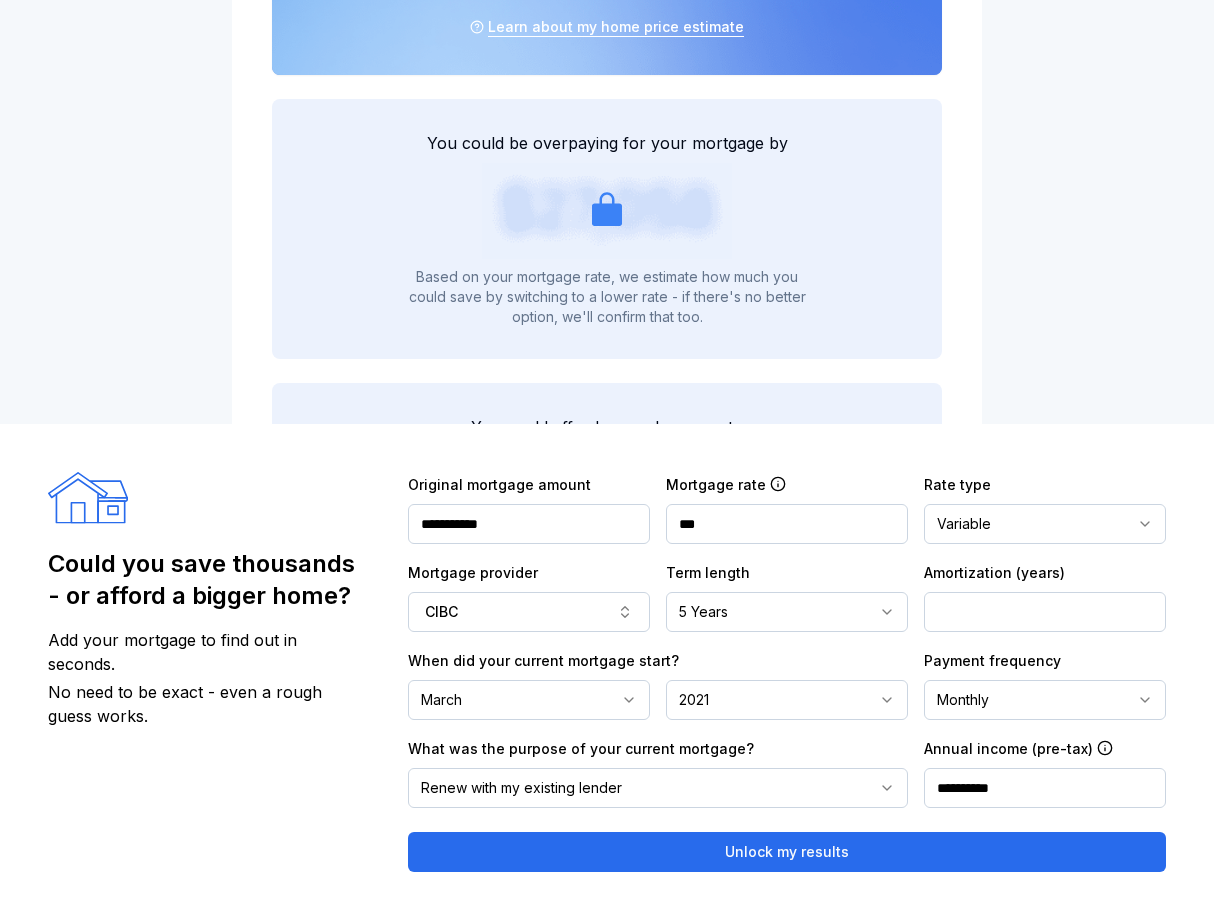 click on "Could you save thousands - or afford a bigger home? Add your mortgage to find out in seconds. No need to be exact - even a rough guess works." at bounding box center (208, 672) 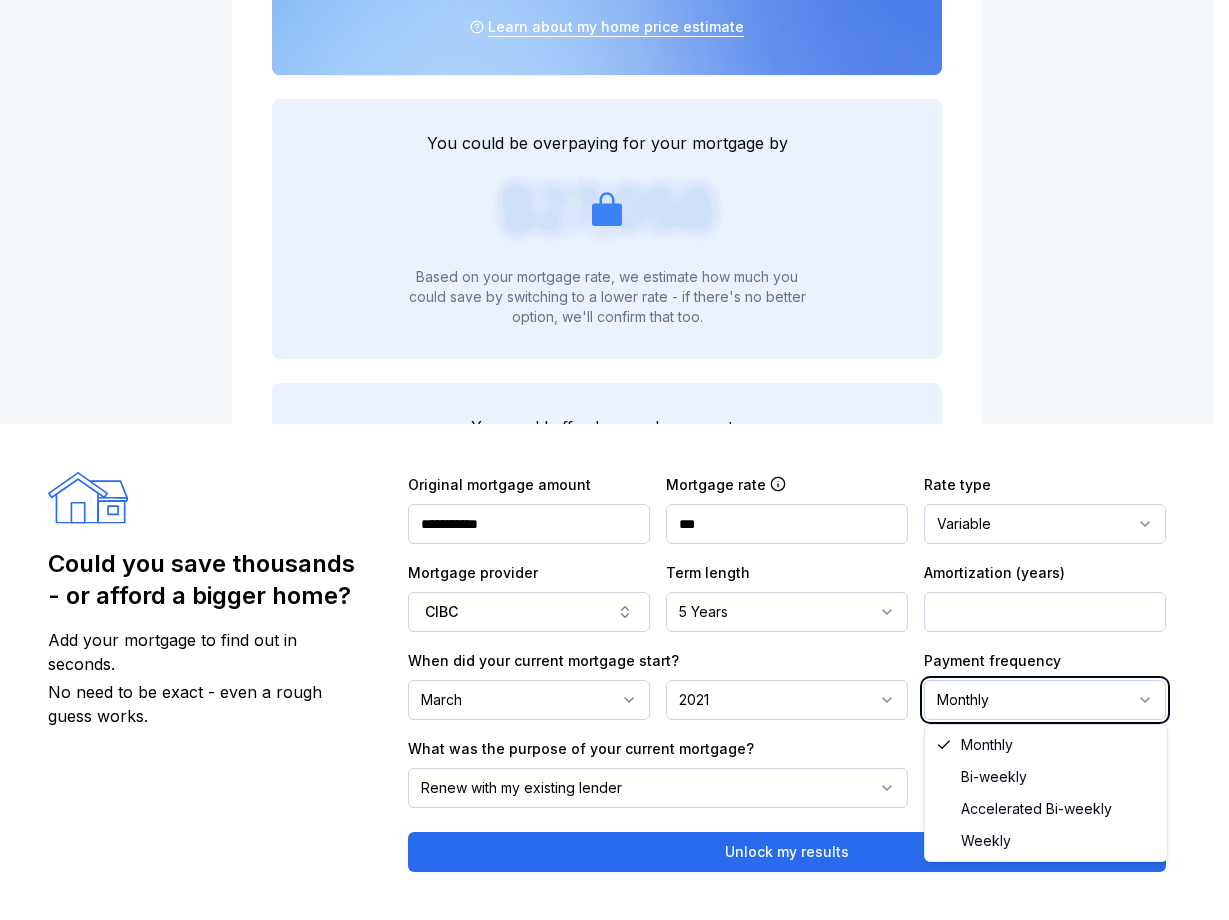 click on "Monthly" at bounding box center (1045, 700) 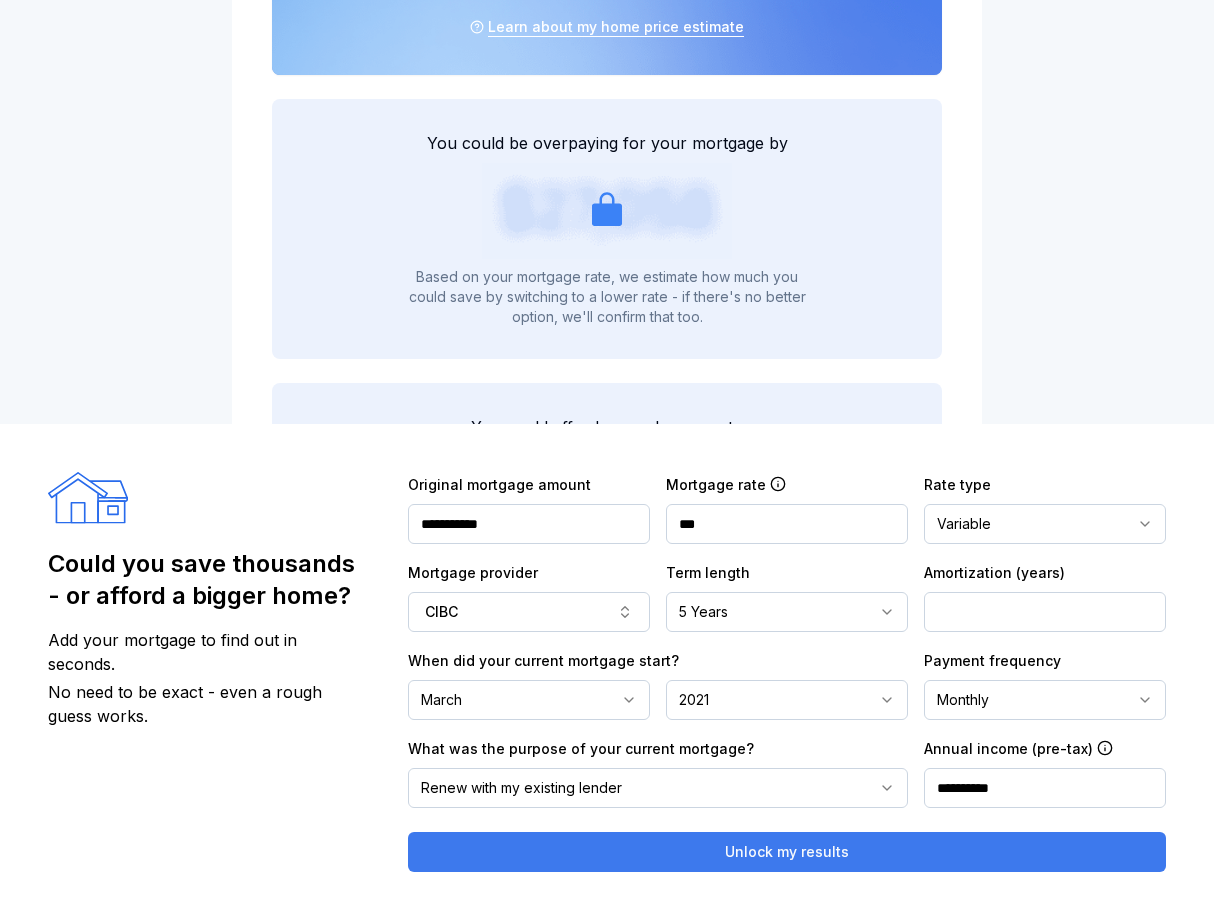 click on "Unlock my results" at bounding box center [787, 852] 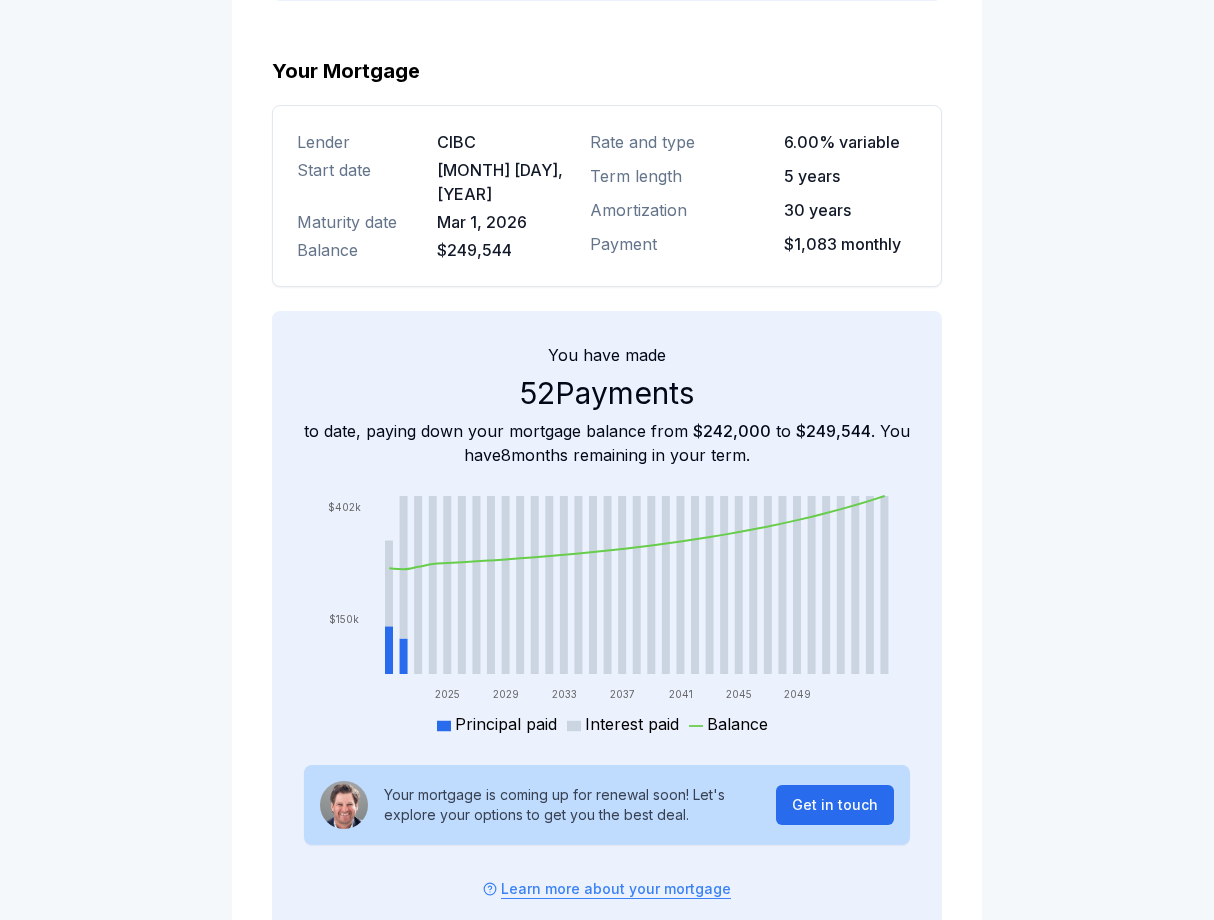 scroll, scrollTop: 2933, scrollLeft: 0, axis: vertical 